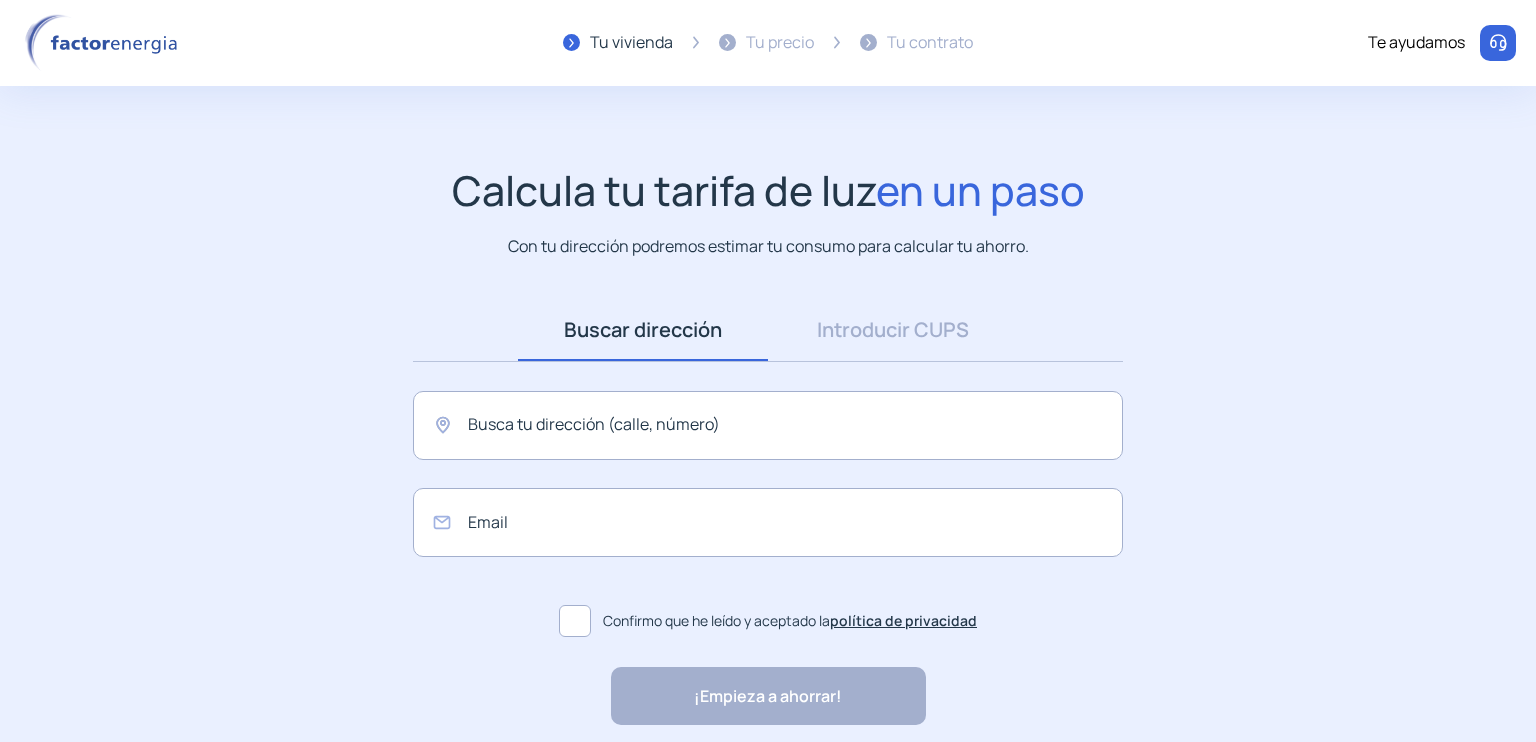 scroll, scrollTop: 0, scrollLeft: 0, axis: both 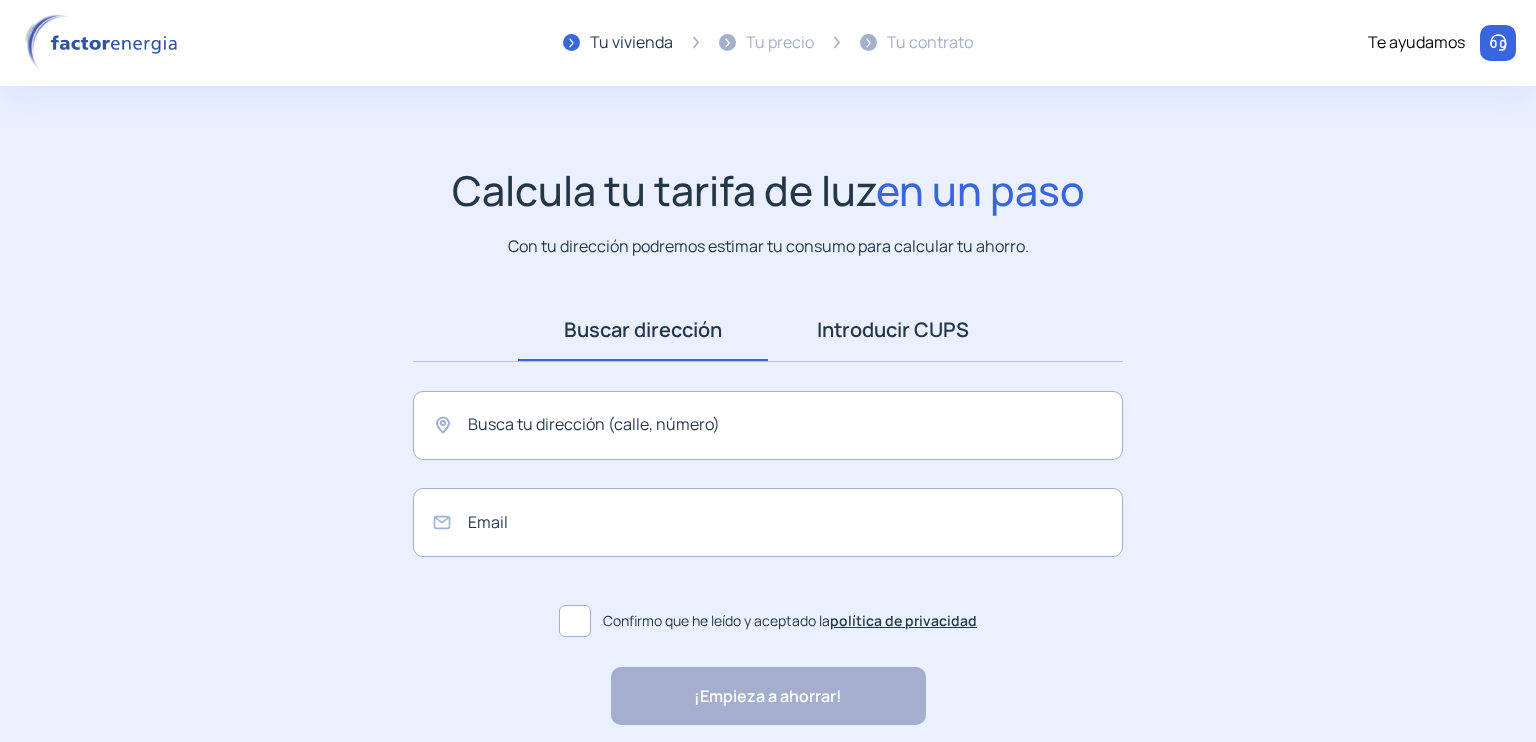 click on "Introducir CUPS" at bounding box center [893, 330] 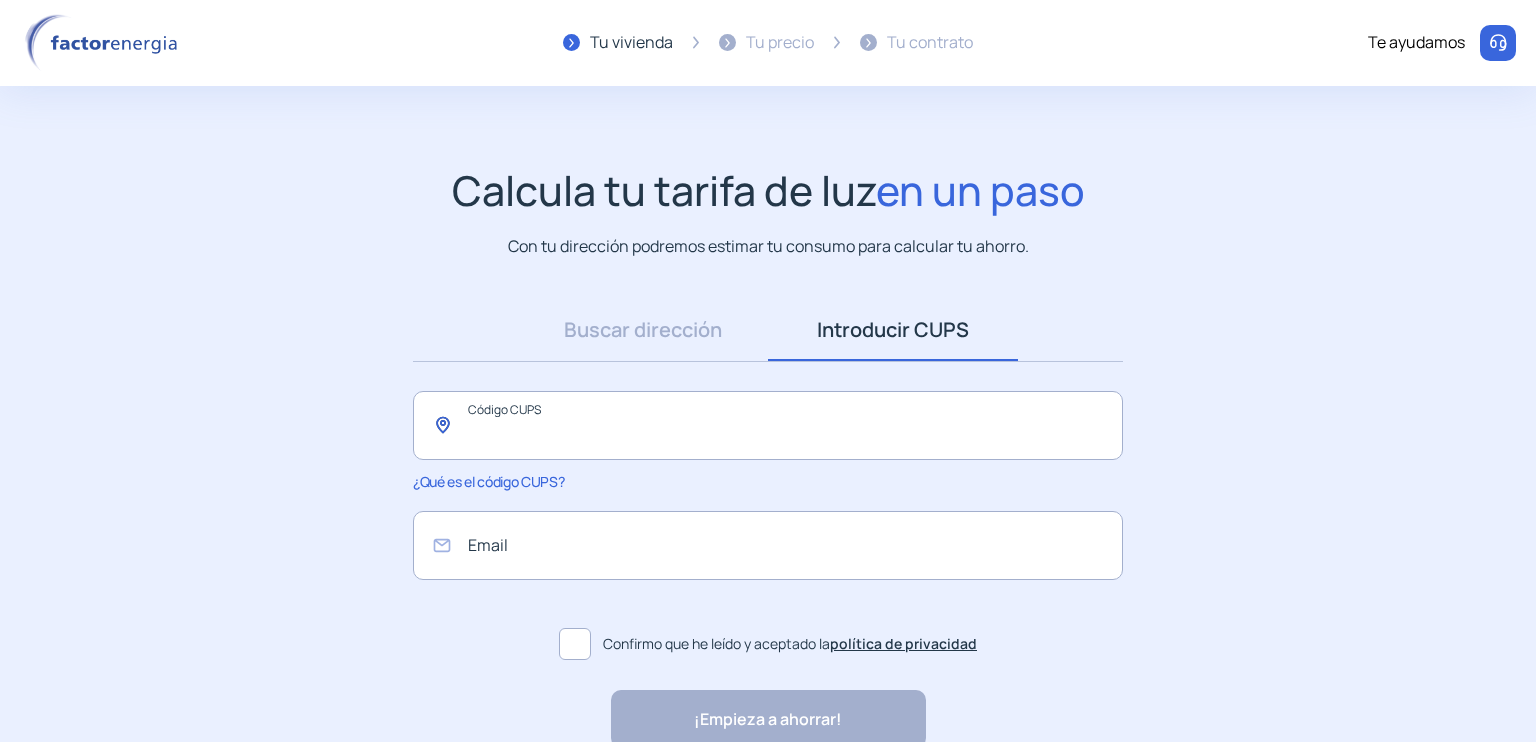 click at bounding box center [768, 425] 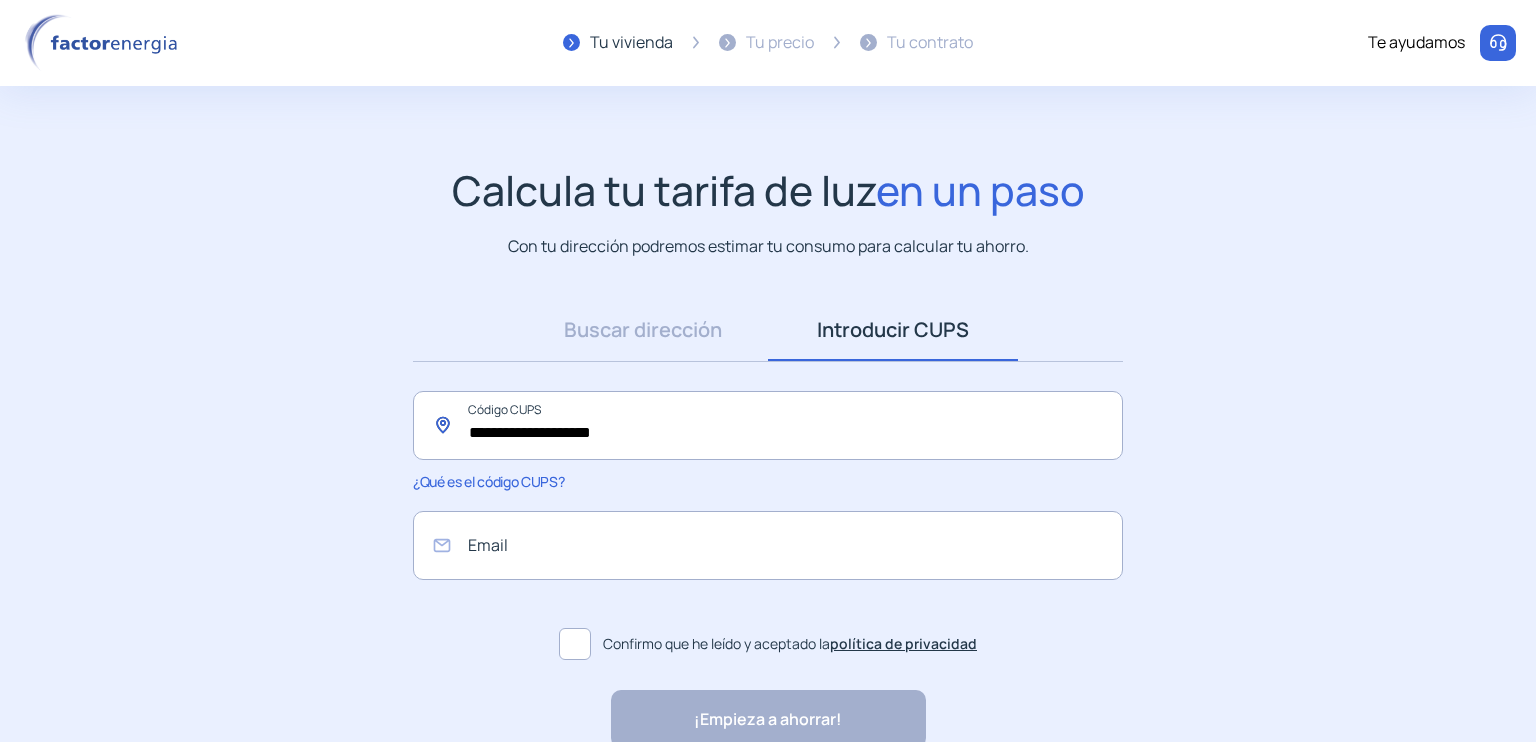 drag, startPoint x: 564, startPoint y: 431, endPoint x: 484, endPoint y: 439, distance: 80.399 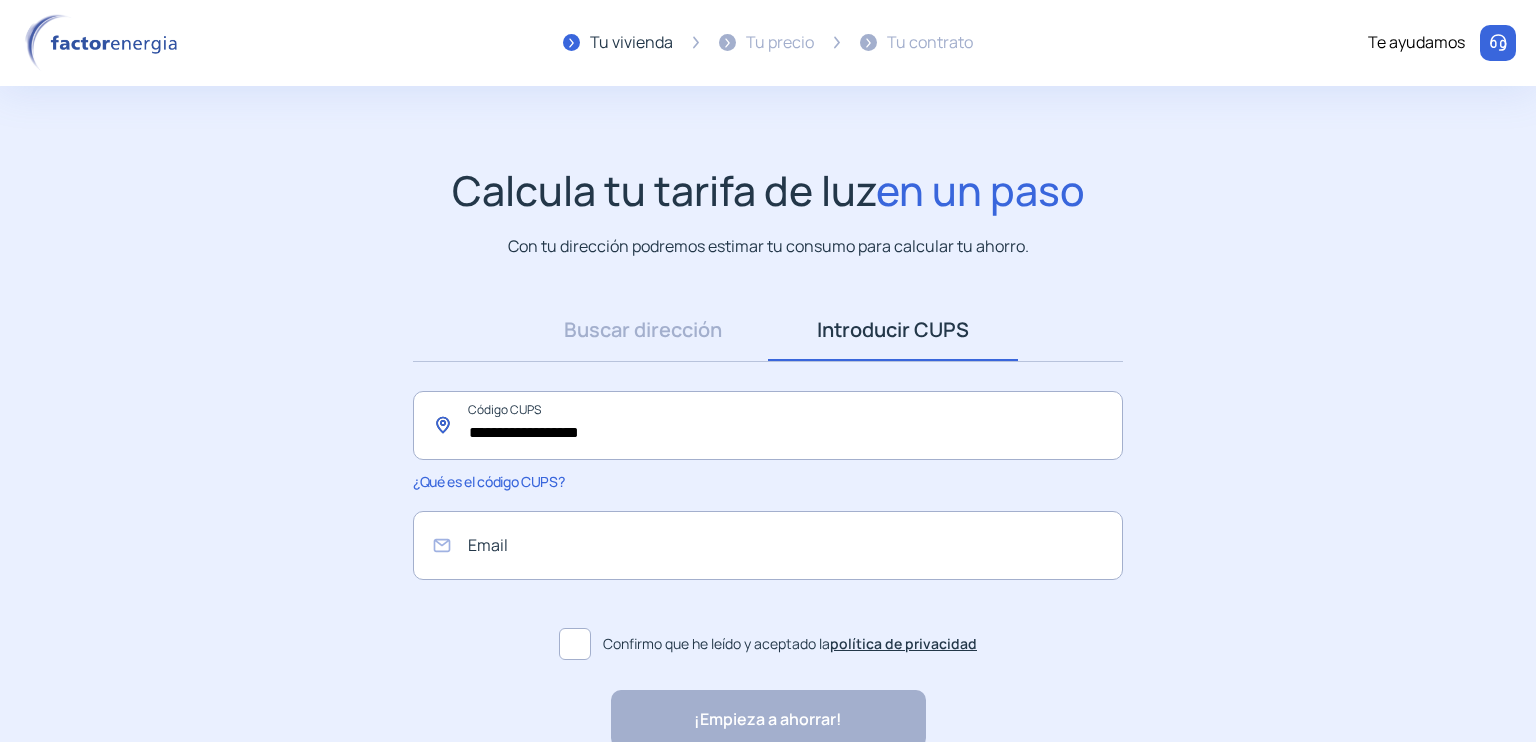 click on "**********" at bounding box center [768, 425] 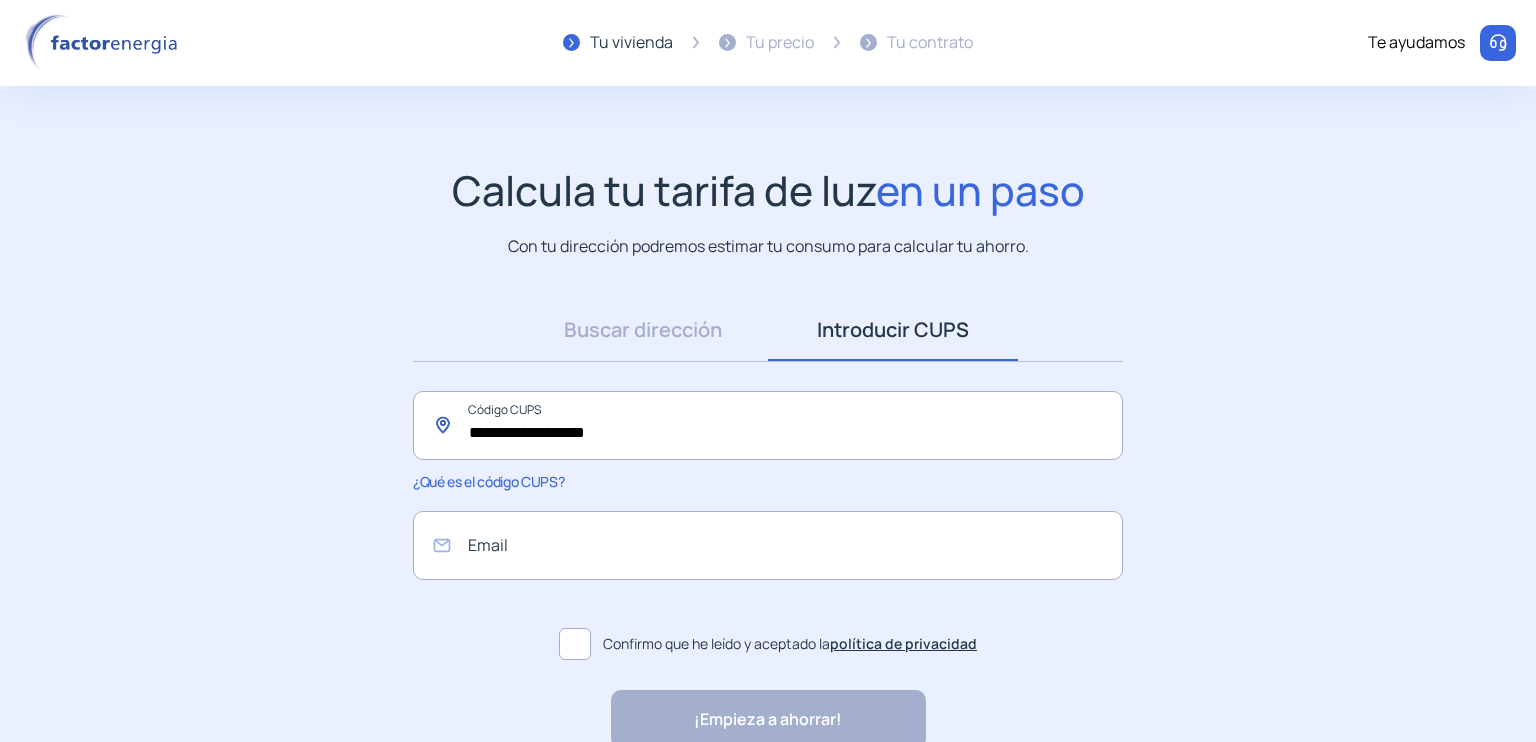 click on "**********" at bounding box center (768, 425) 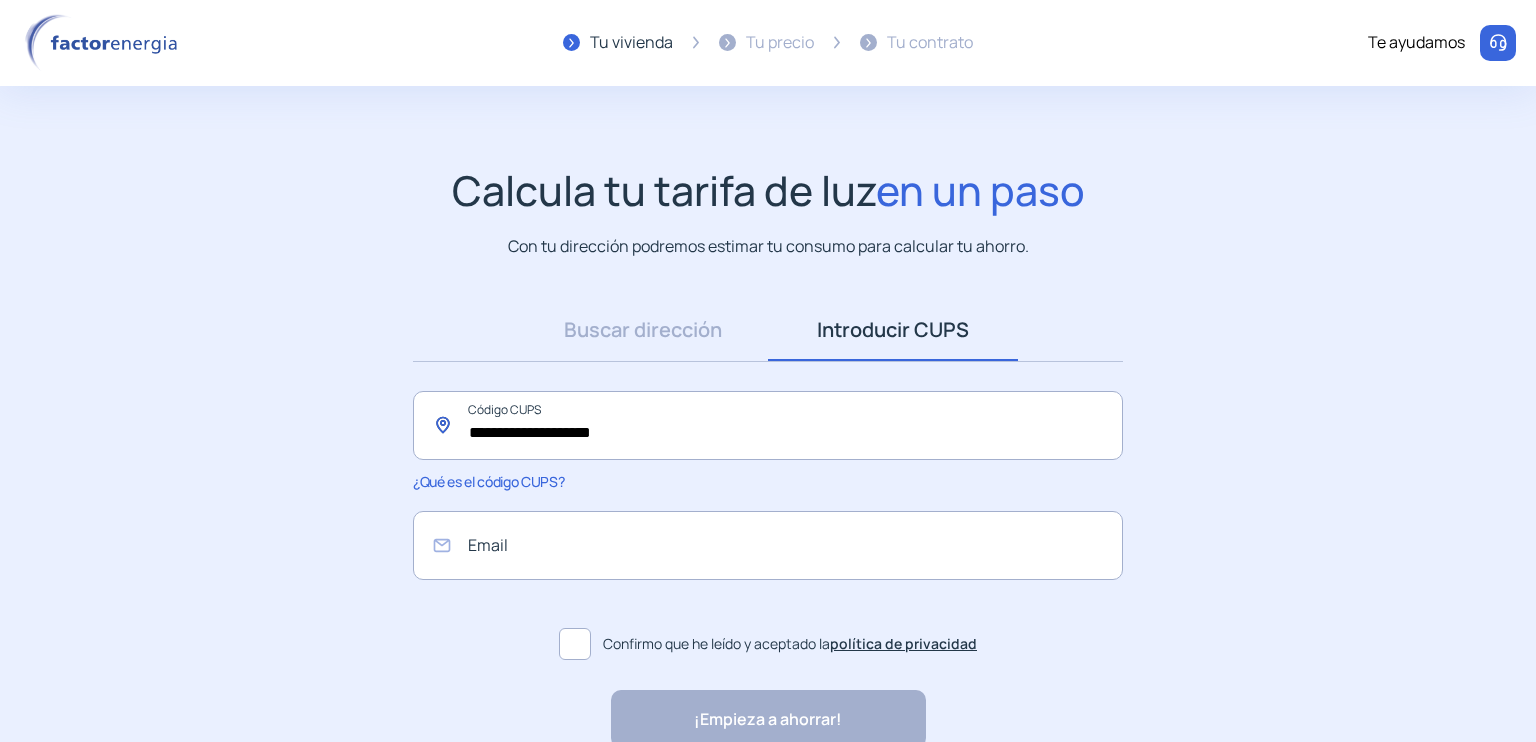 type on "**********" 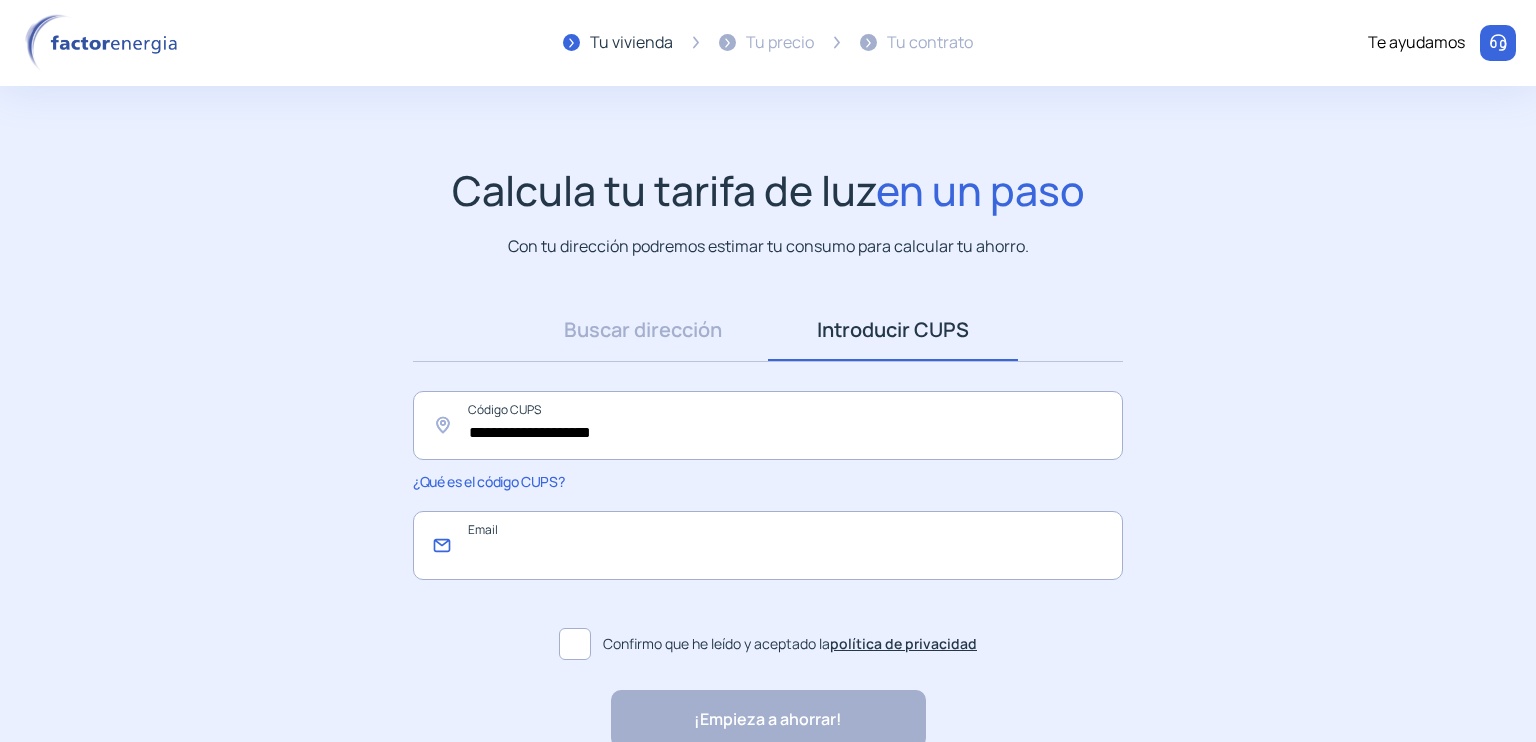 click at bounding box center [768, 545] 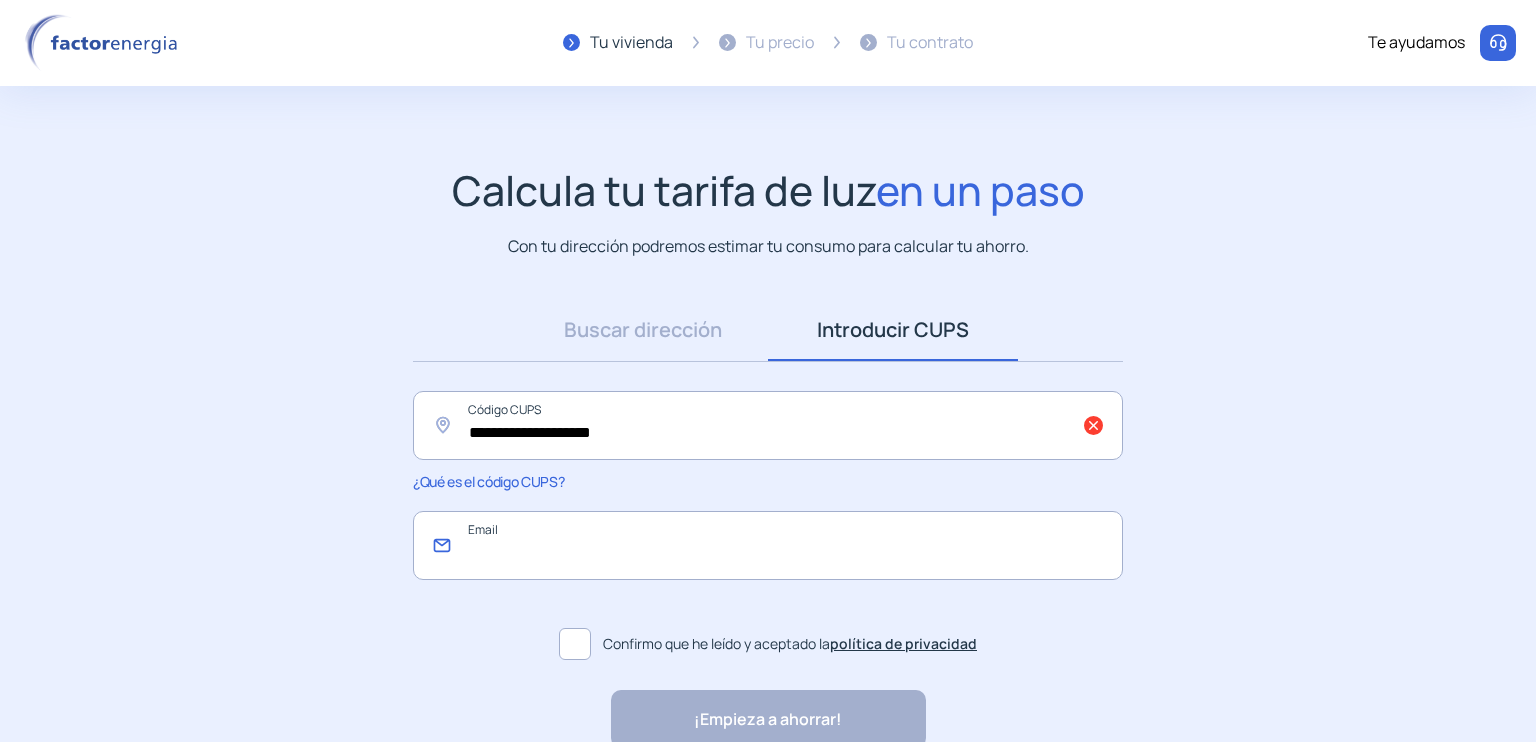 type on "**********" 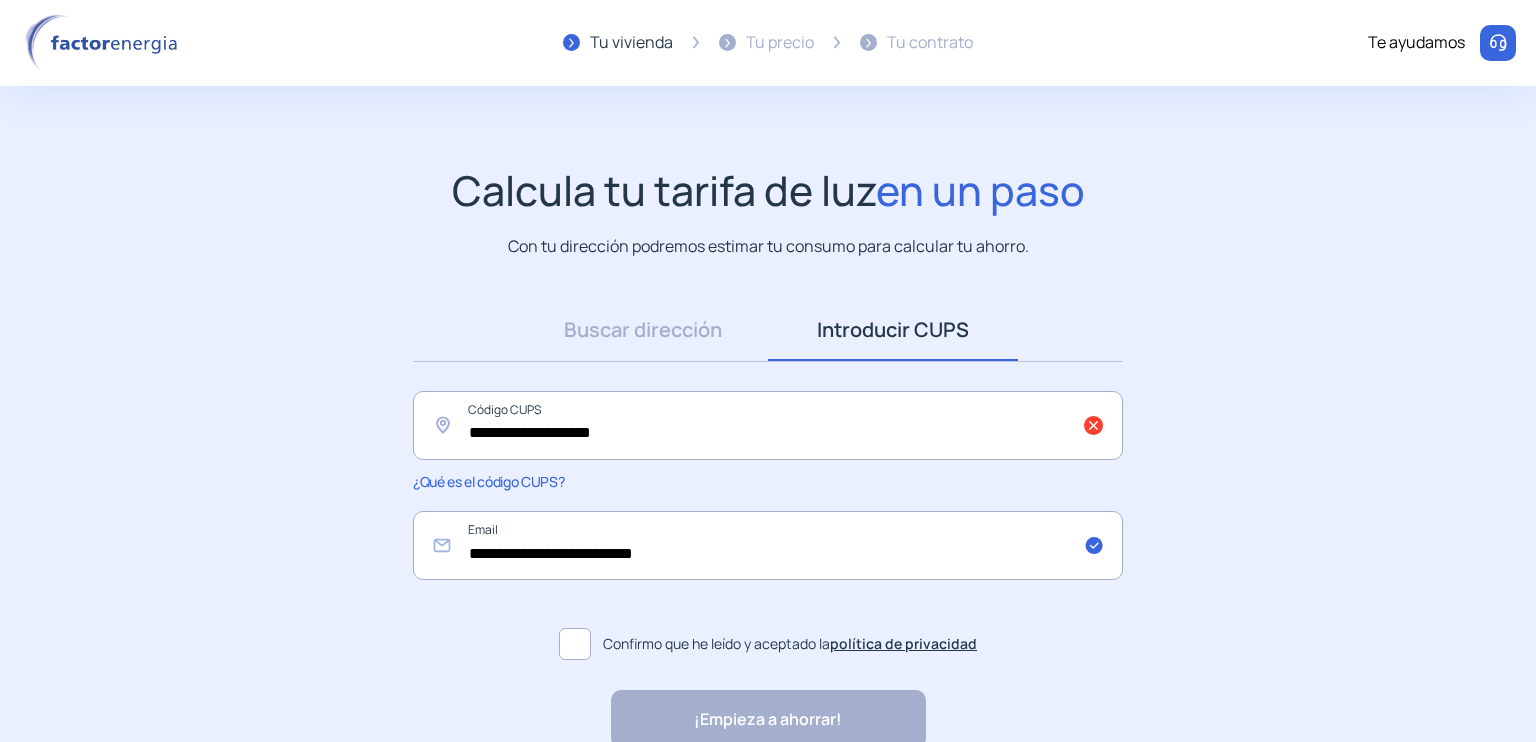 click at bounding box center (575, 644) 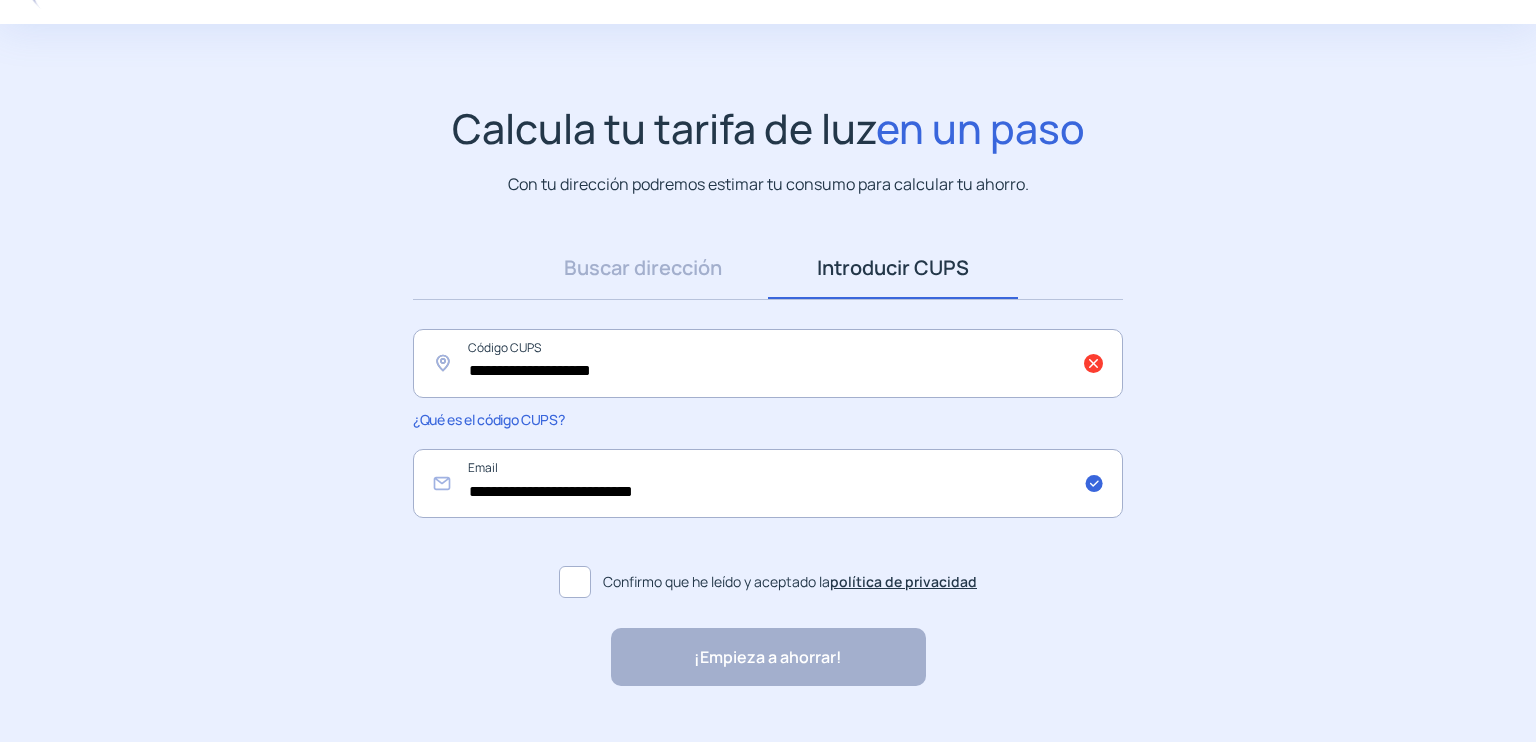 scroll, scrollTop: 63, scrollLeft: 0, axis: vertical 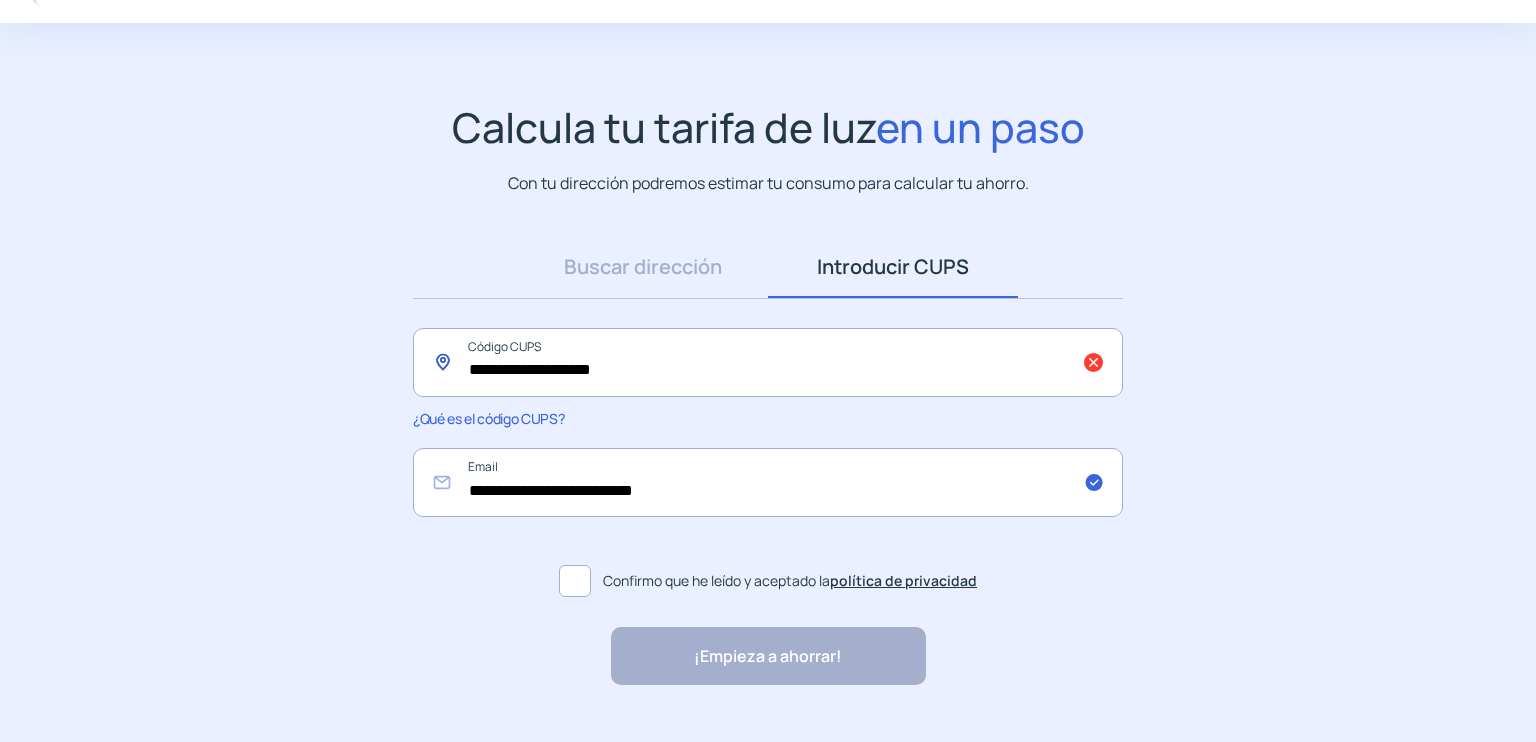 click on "**********" at bounding box center (768, 362) 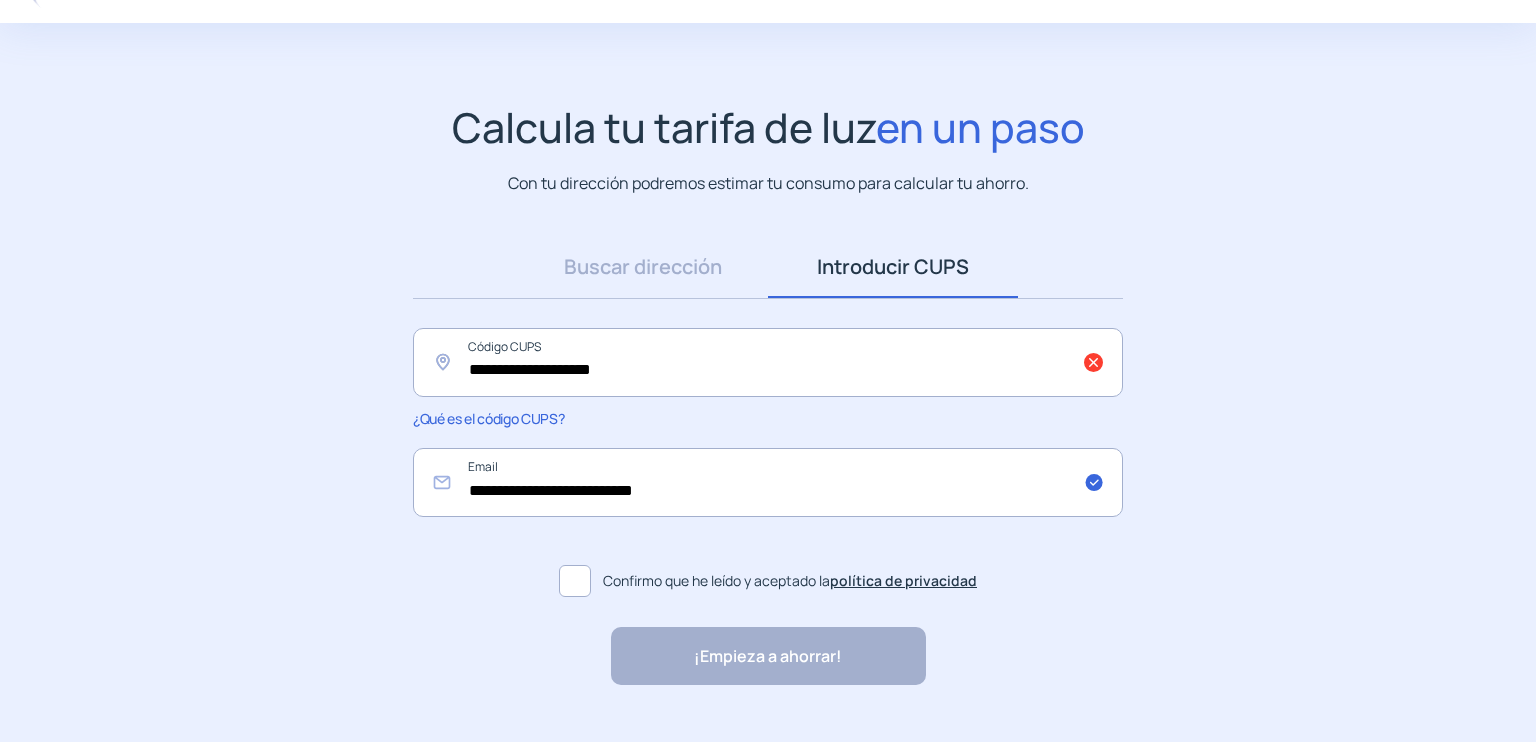 click on "¿Qué es el código CUPS?" at bounding box center (488, 418) 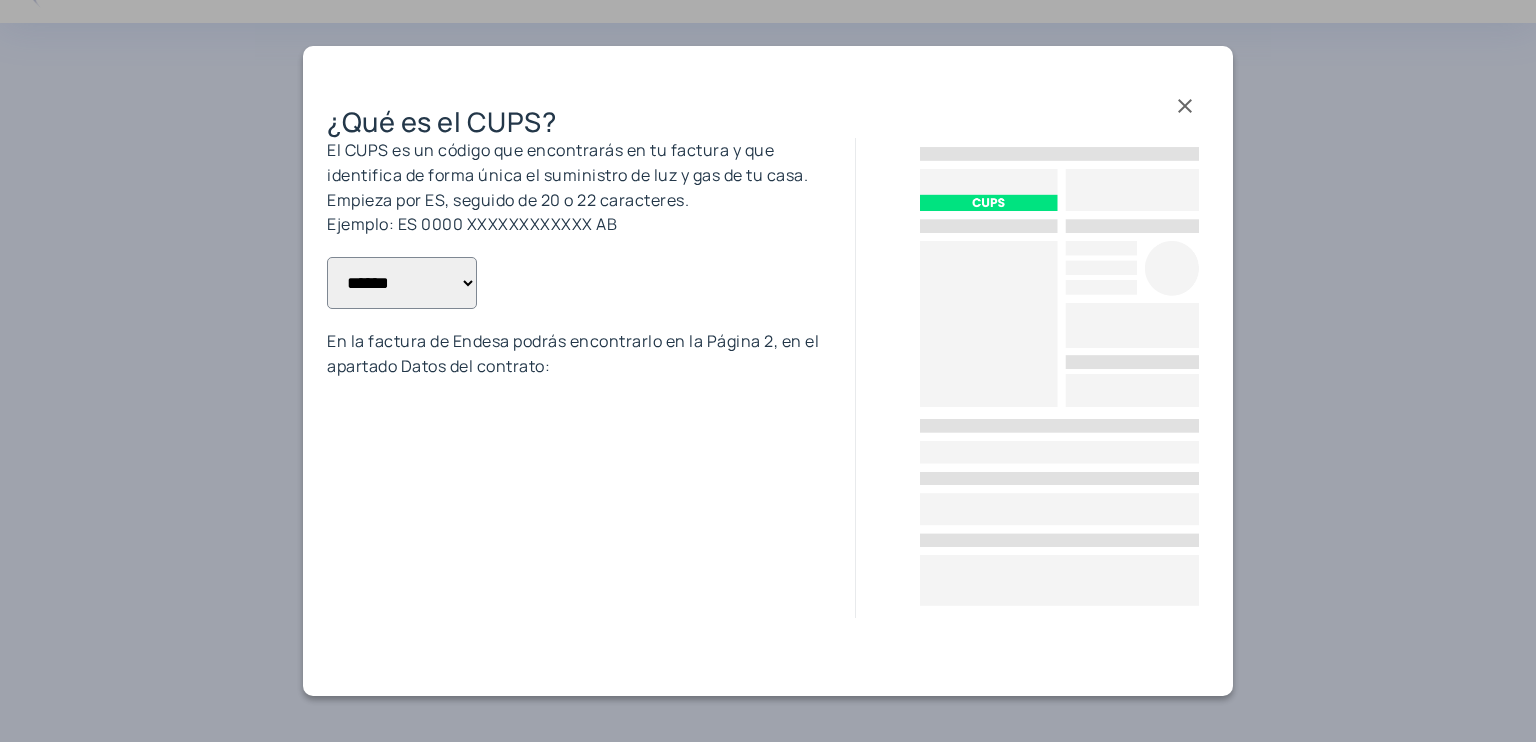 scroll, scrollTop: 0, scrollLeft: 0, axis: both 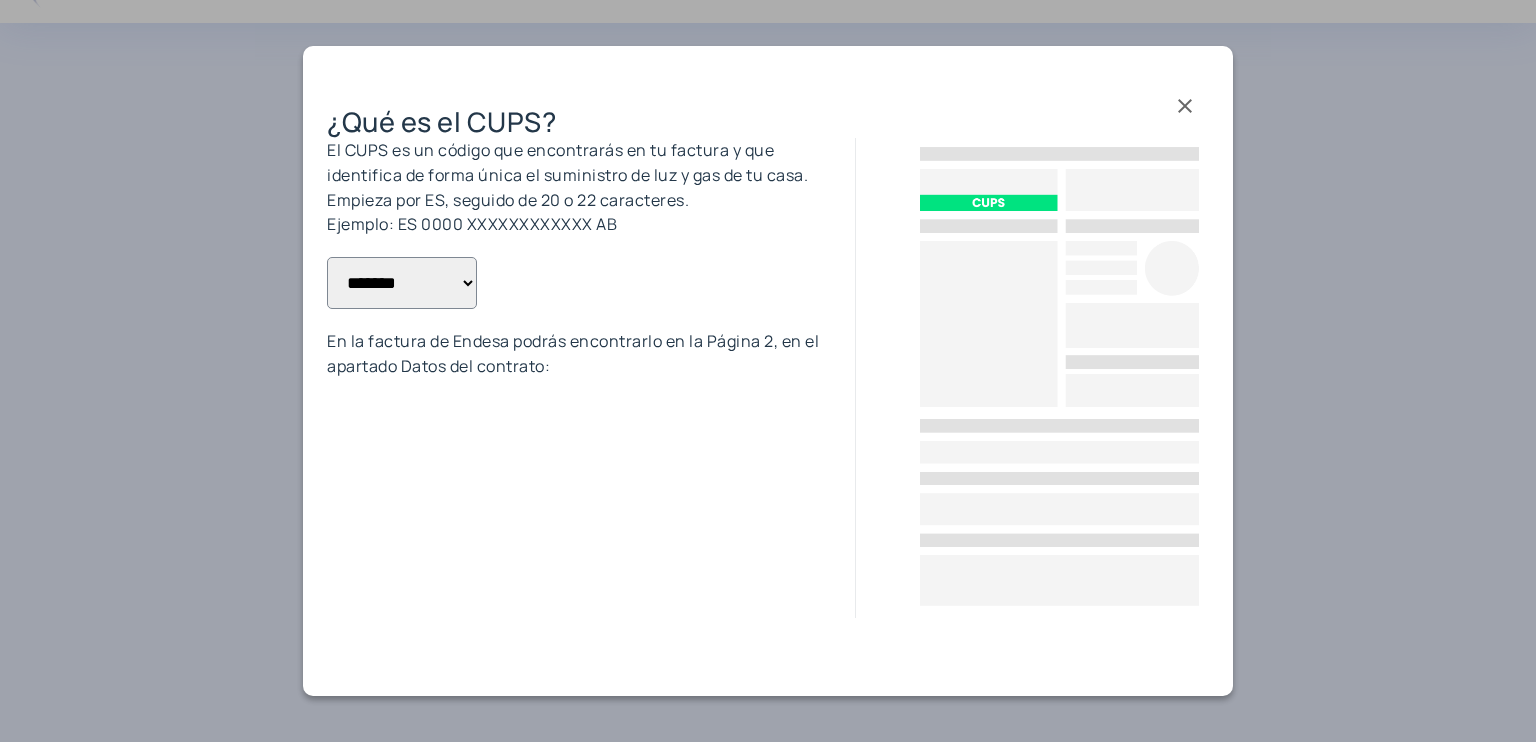 click on "**********" at bounding box center [402, 283] 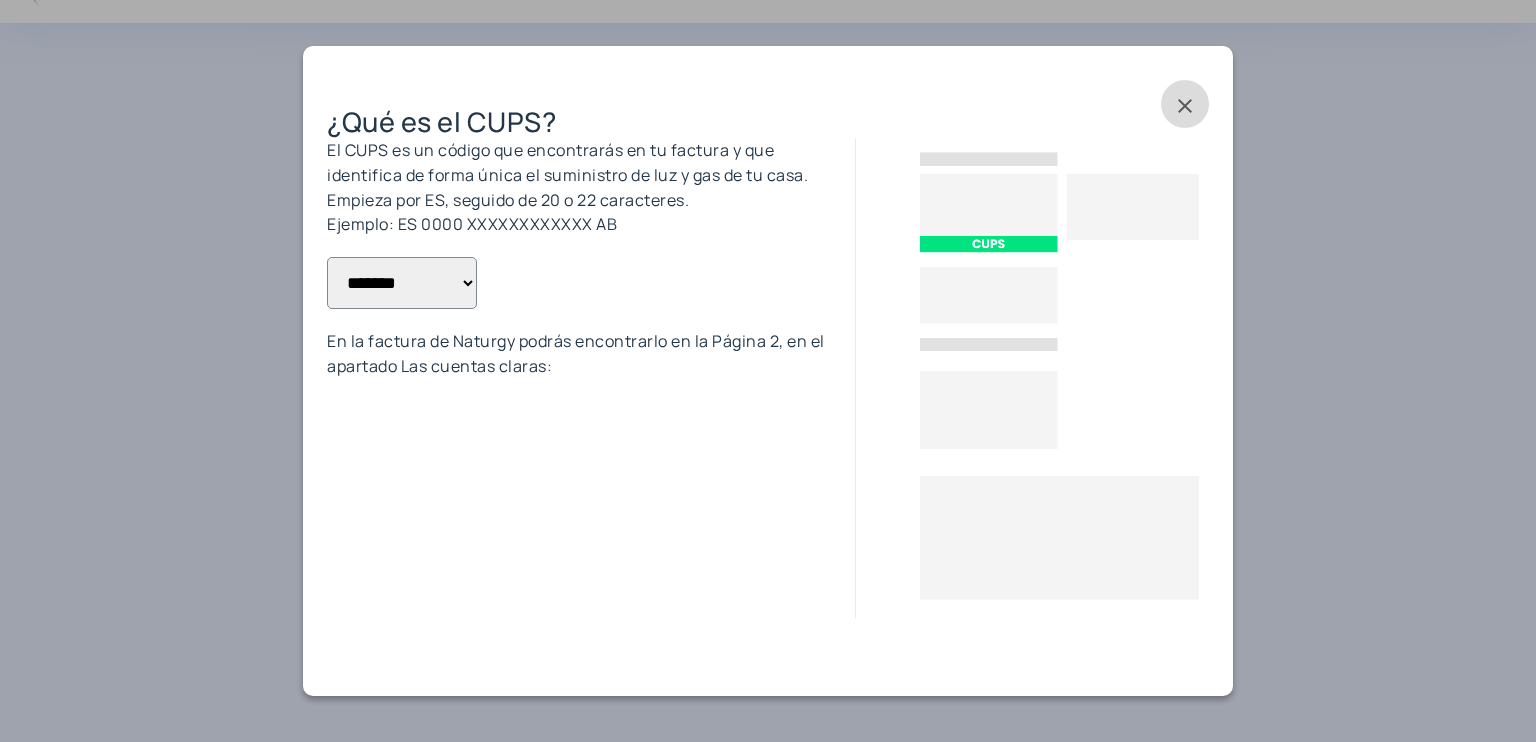 click at bounding box center [1185, 104] 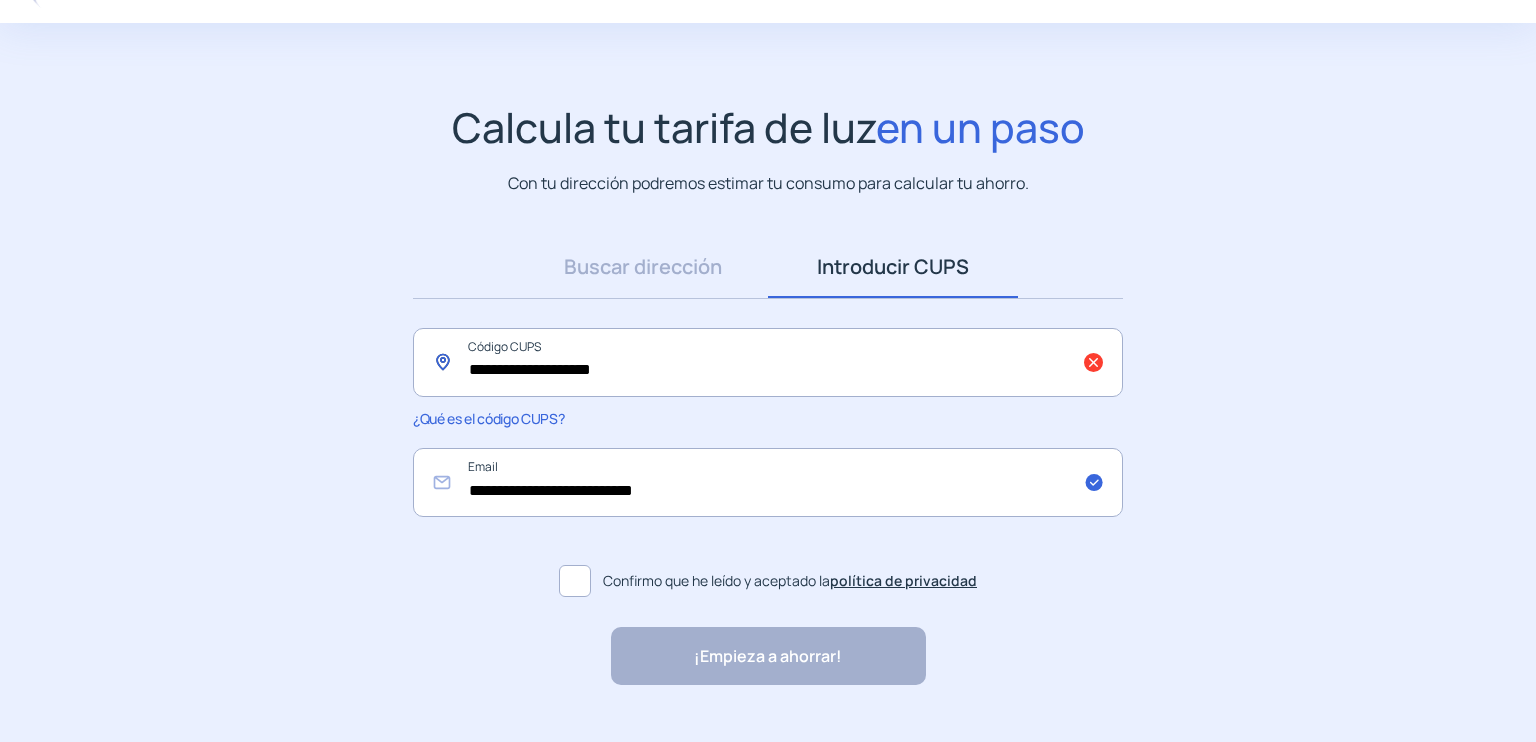 click on "**********" at bounding box center [768, 362] 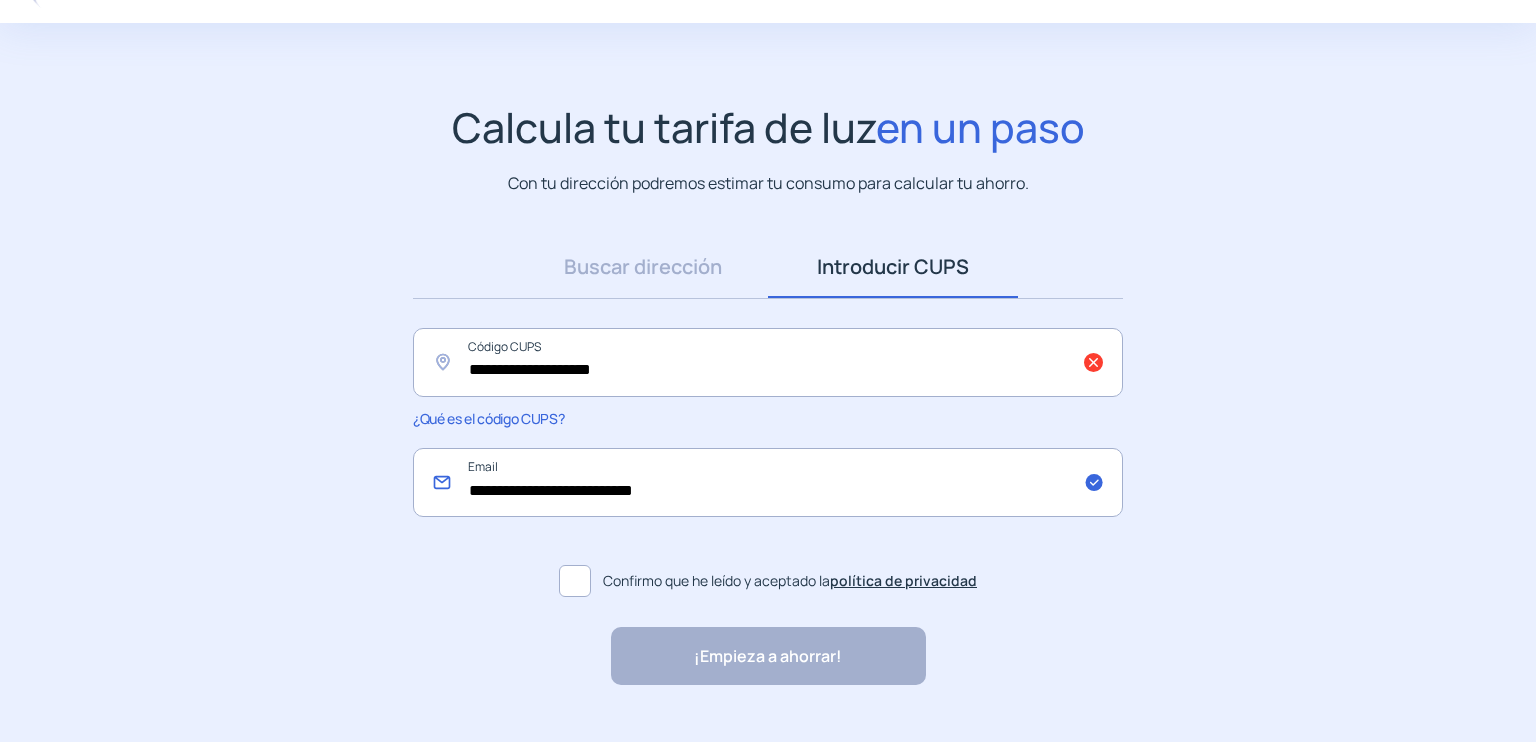 click on "**********" at bounding box center [768, 482] 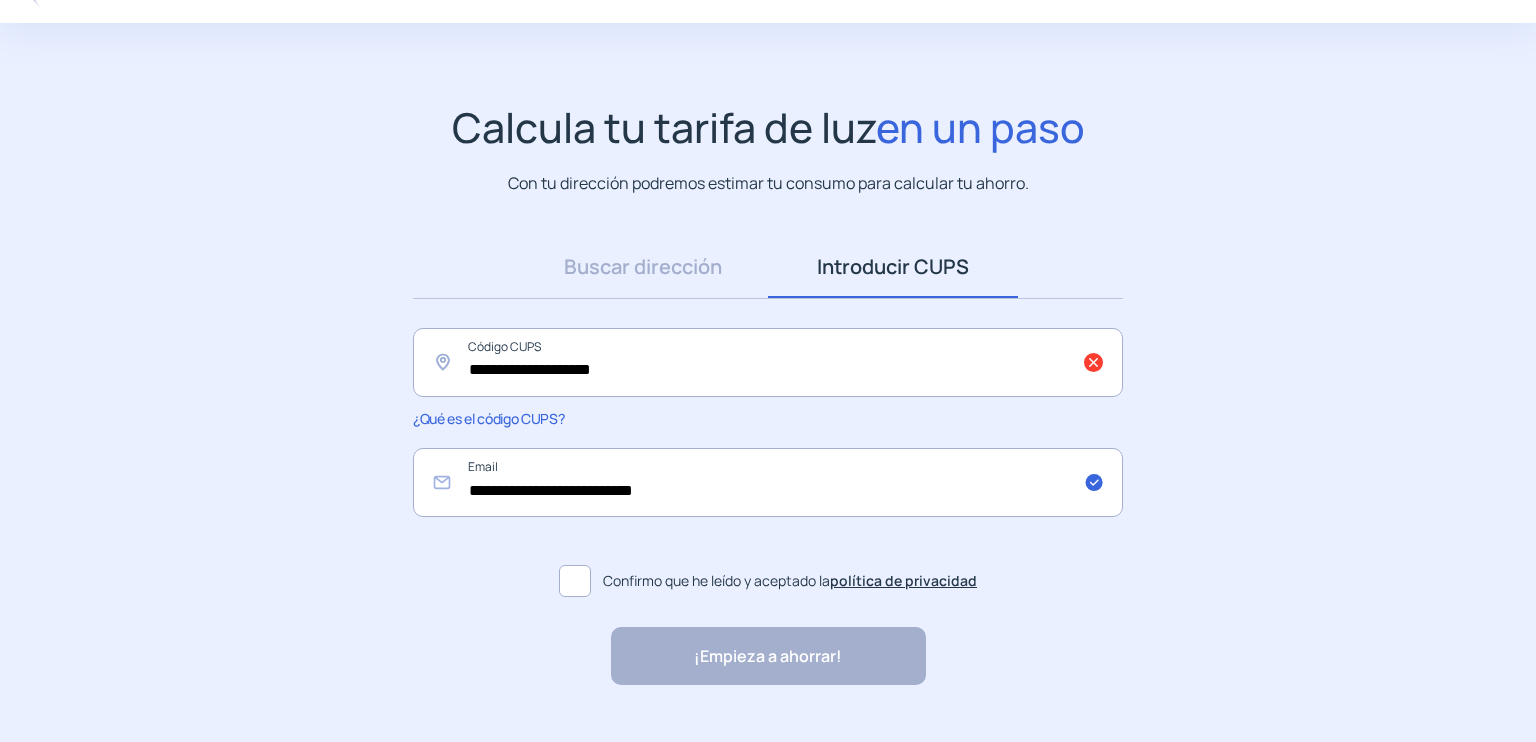 click on "**********" at bounding box center (768, 394) 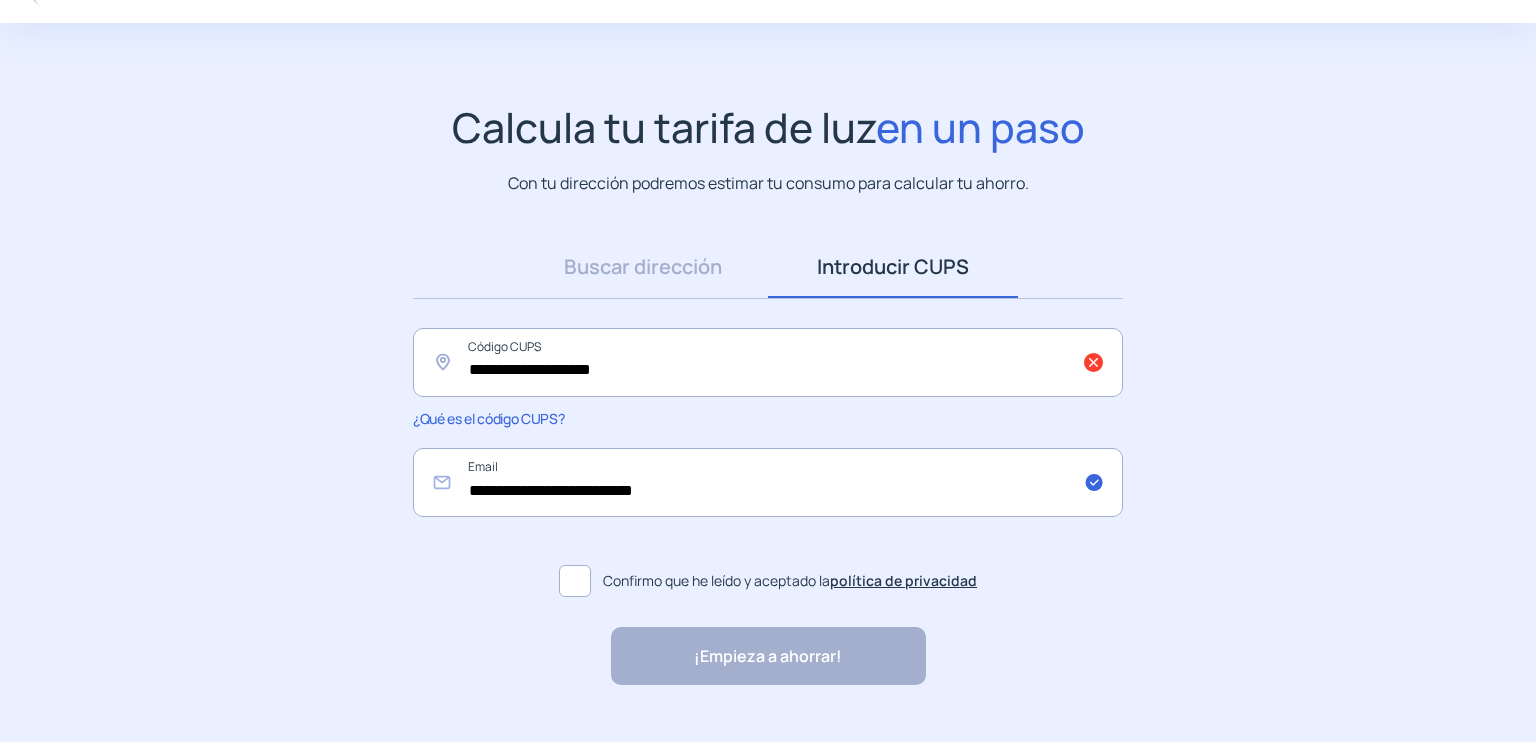 scroll, scrollTop: 106, scrollLeft: 0, axis: vertical 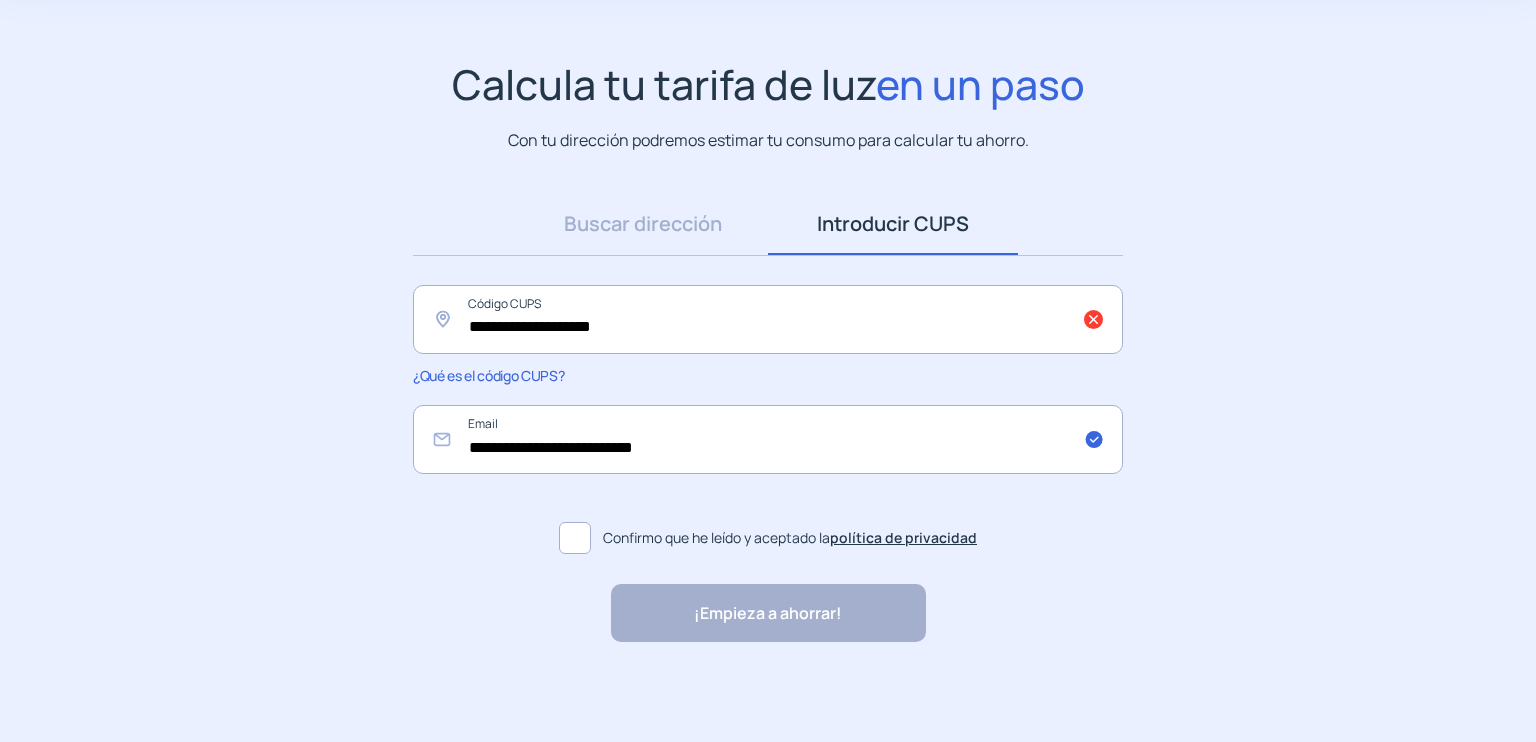 click on "¿Qué es el código CUPS?" at bounding box center [488, 375] 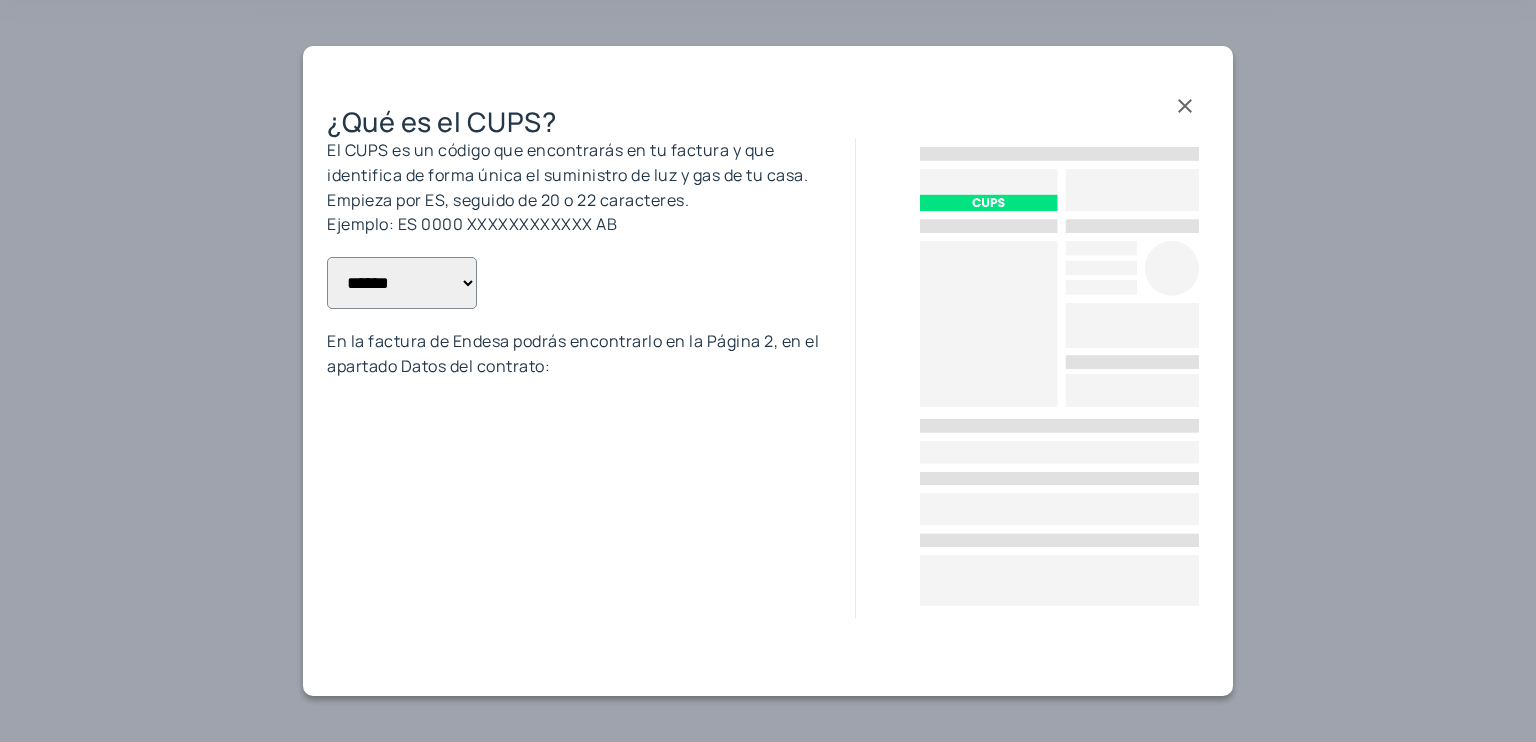 scroll, scrollTop: 0, scrollLeft: 0, axis: both 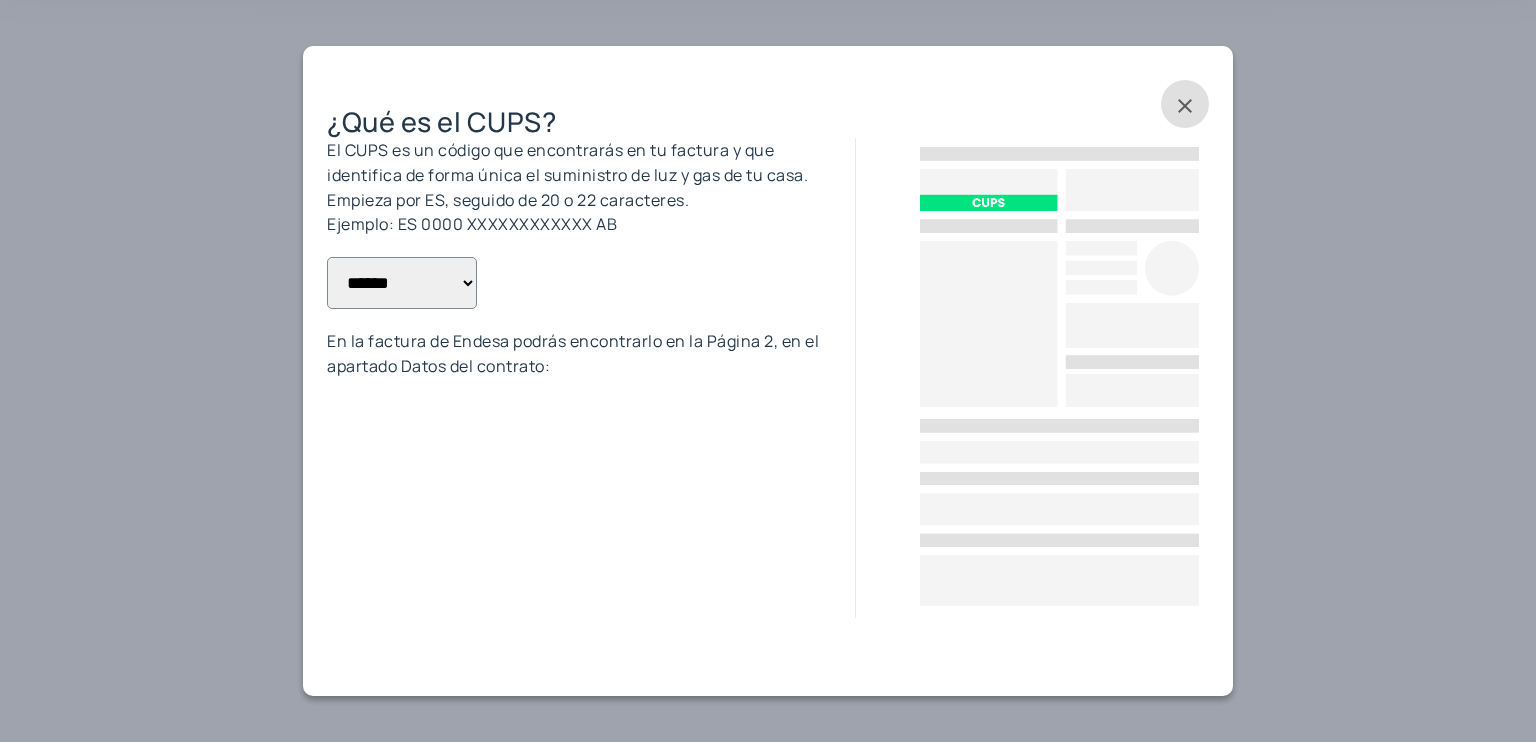 click on "**********" at bounding box center (402, 283) 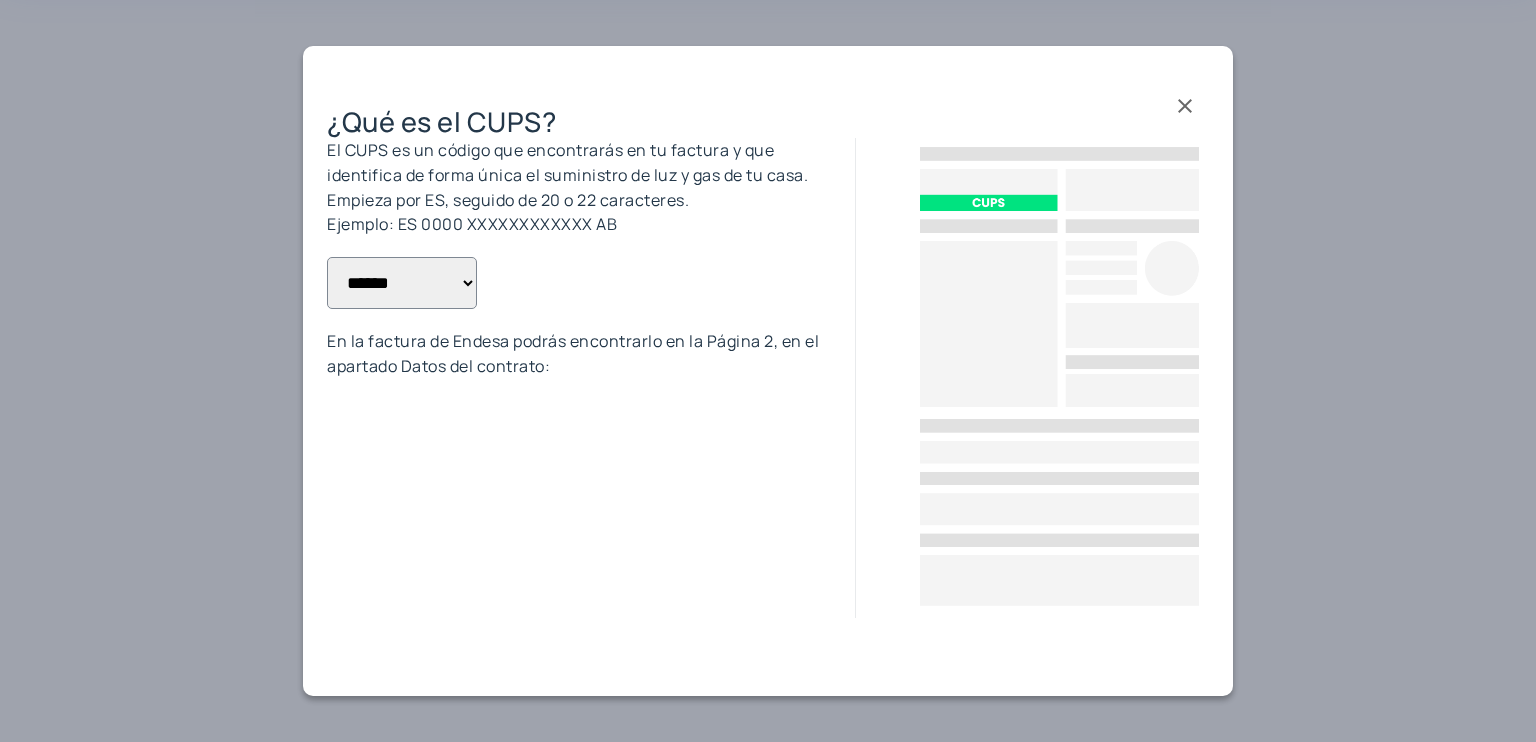 select on "*******" 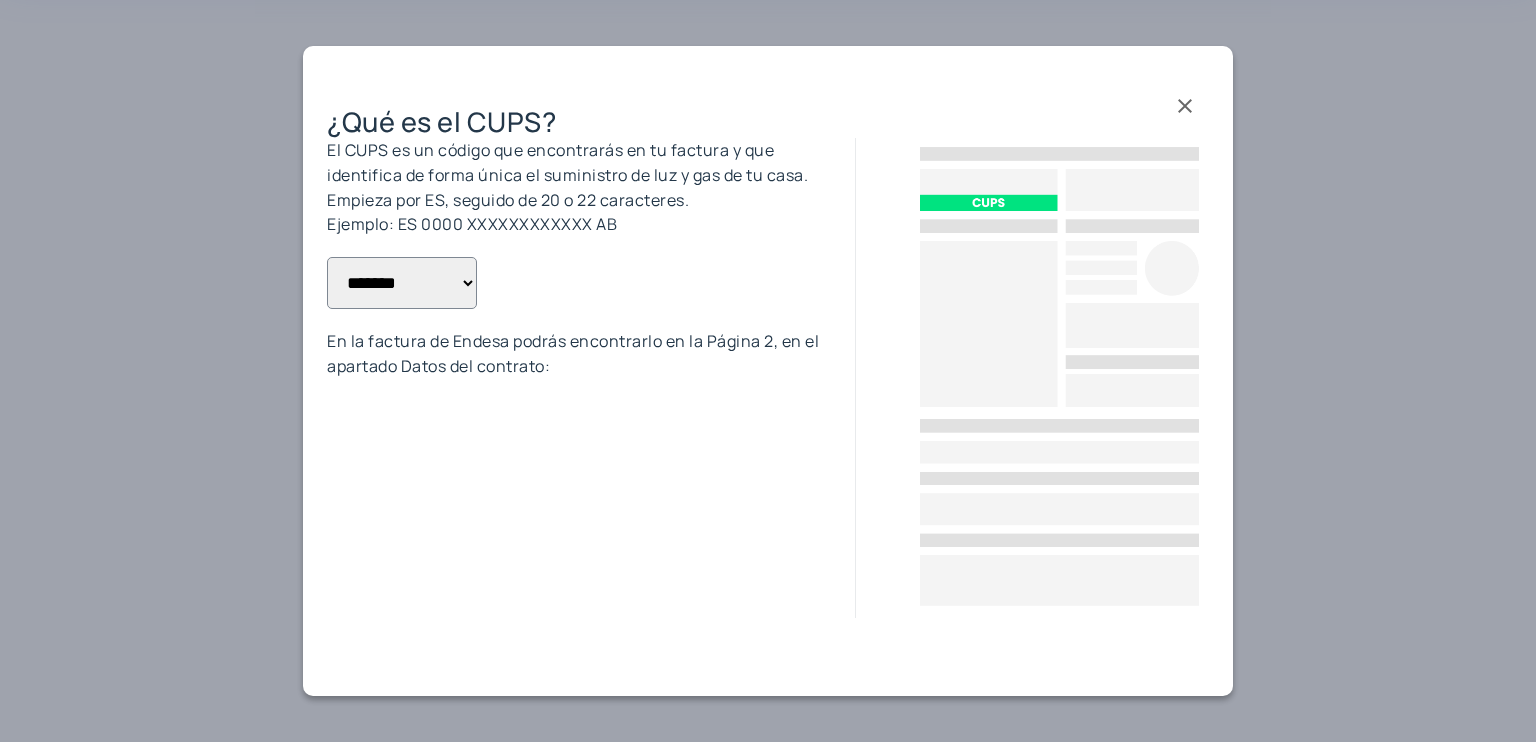 click on "**********" at bounding box center (402, 283) 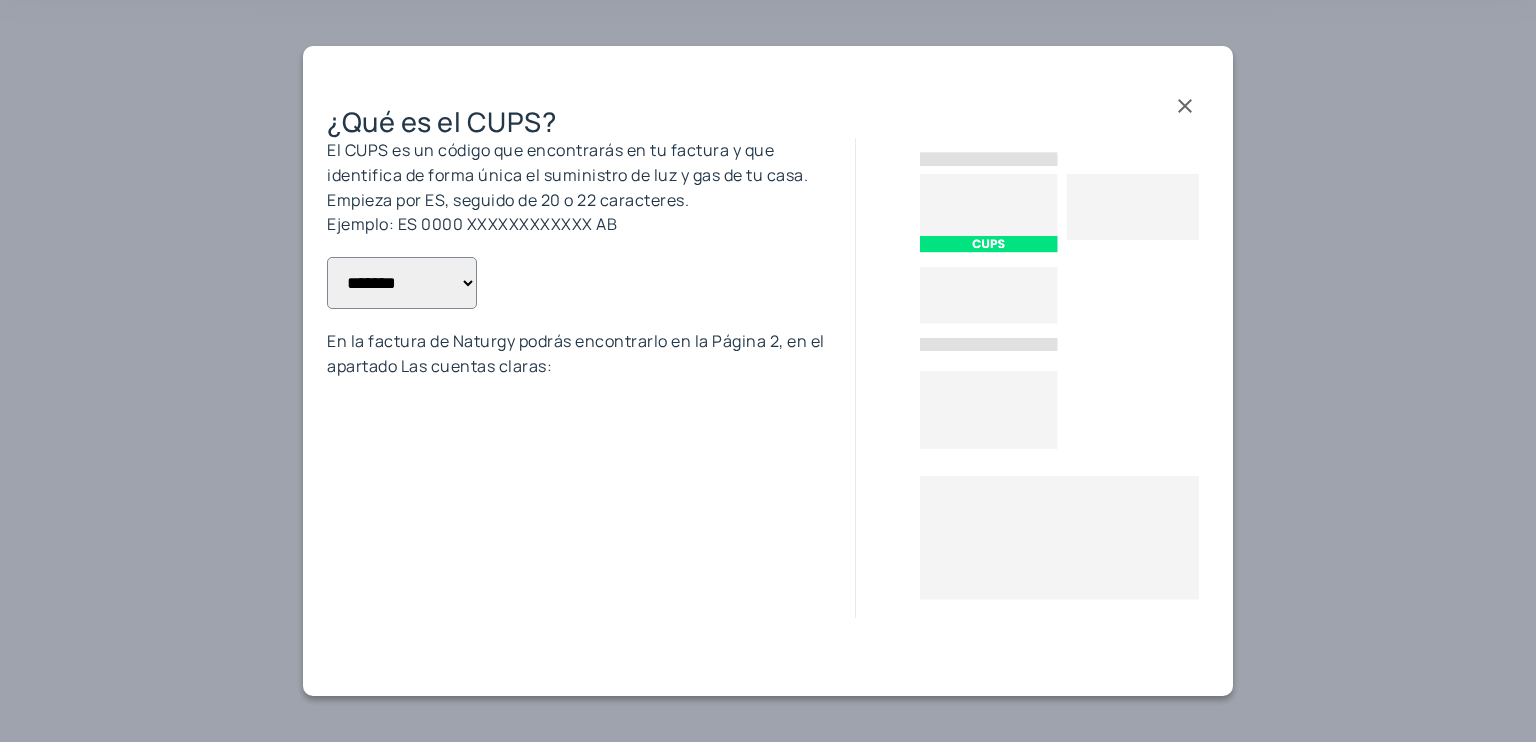 drag, startPoint x: 1180, startPoint y: 100, endPoint x: 1292, endPoint y: 102, distance: 112.01785 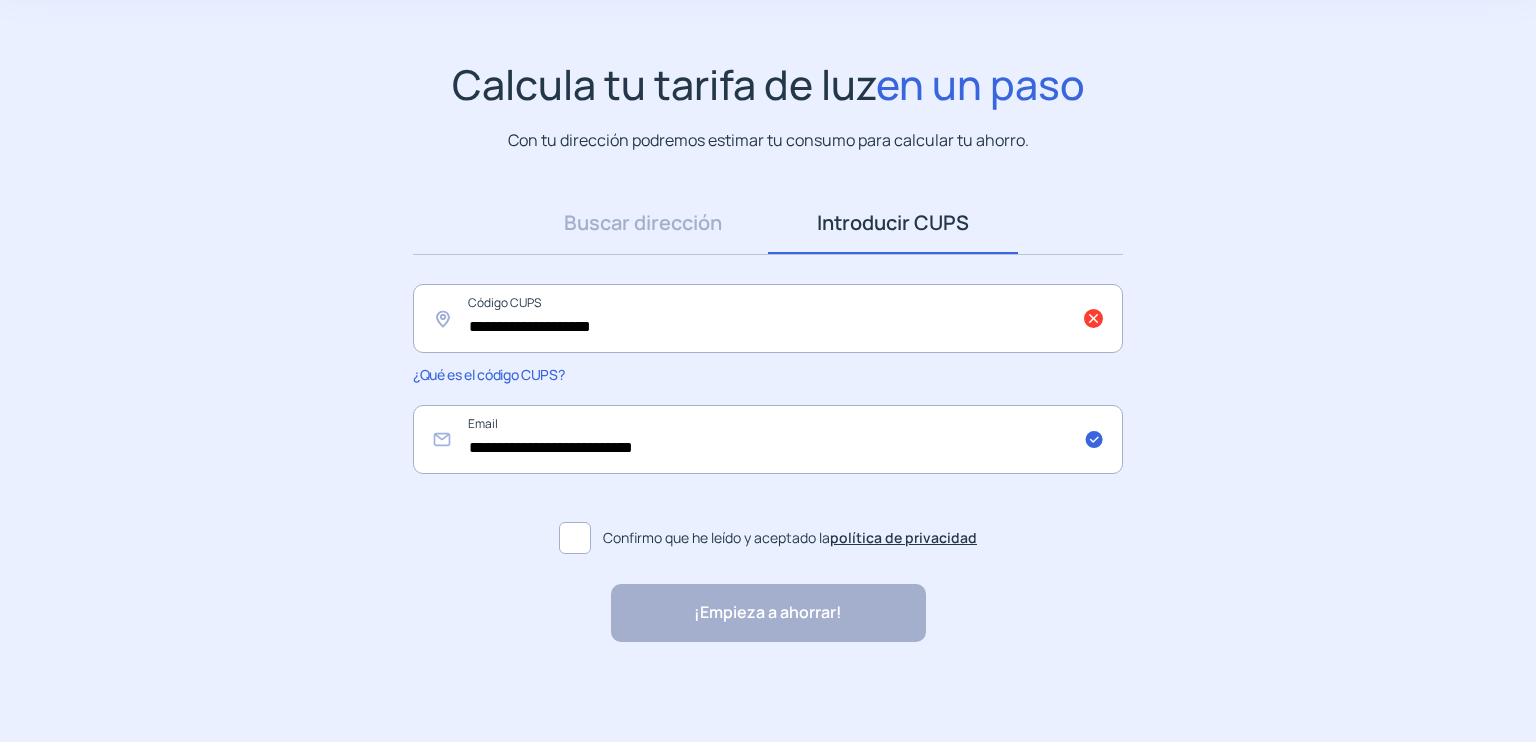 scroll, scrollTop: 106, scrollLeft: 0, axis: vertical 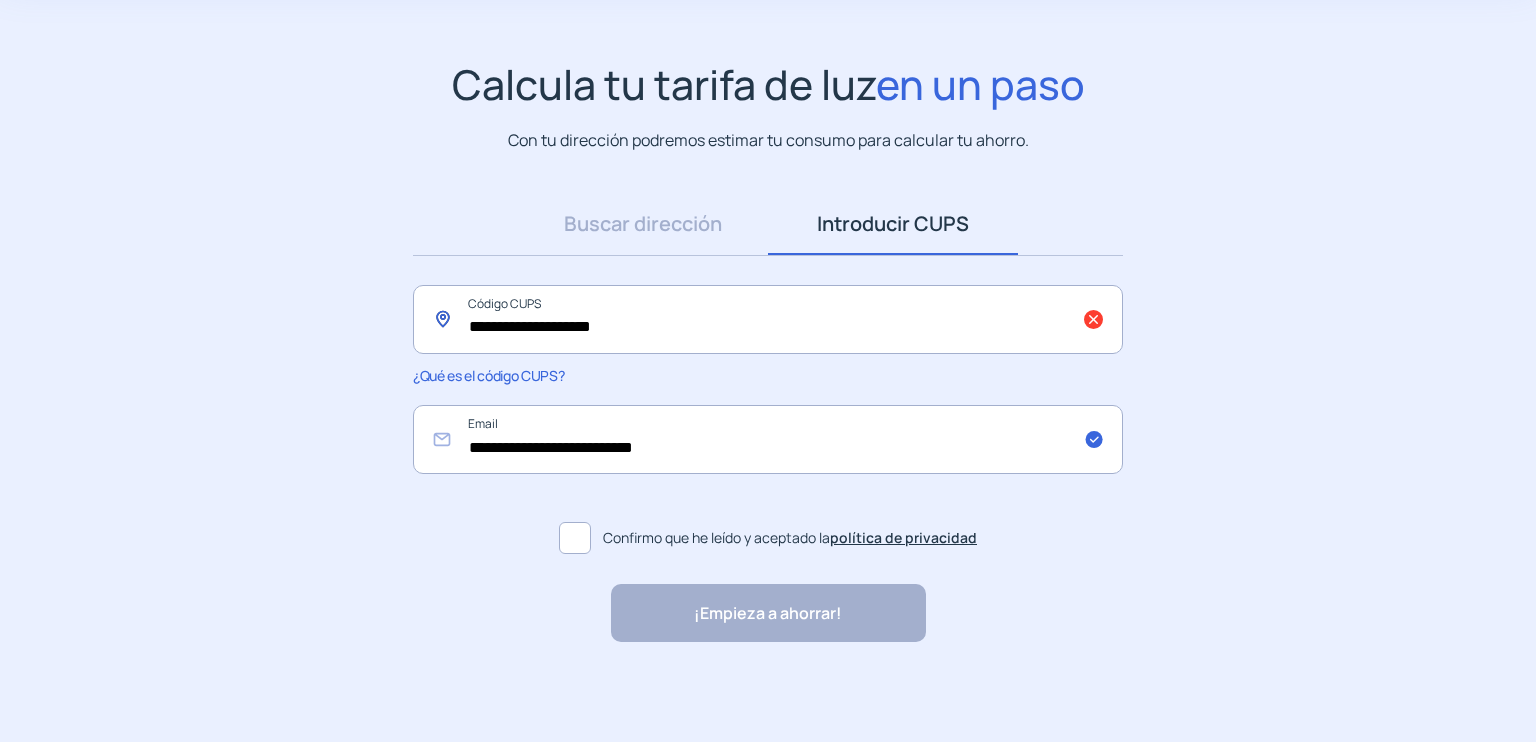 click on "**********" at bounding box center (768, 319) 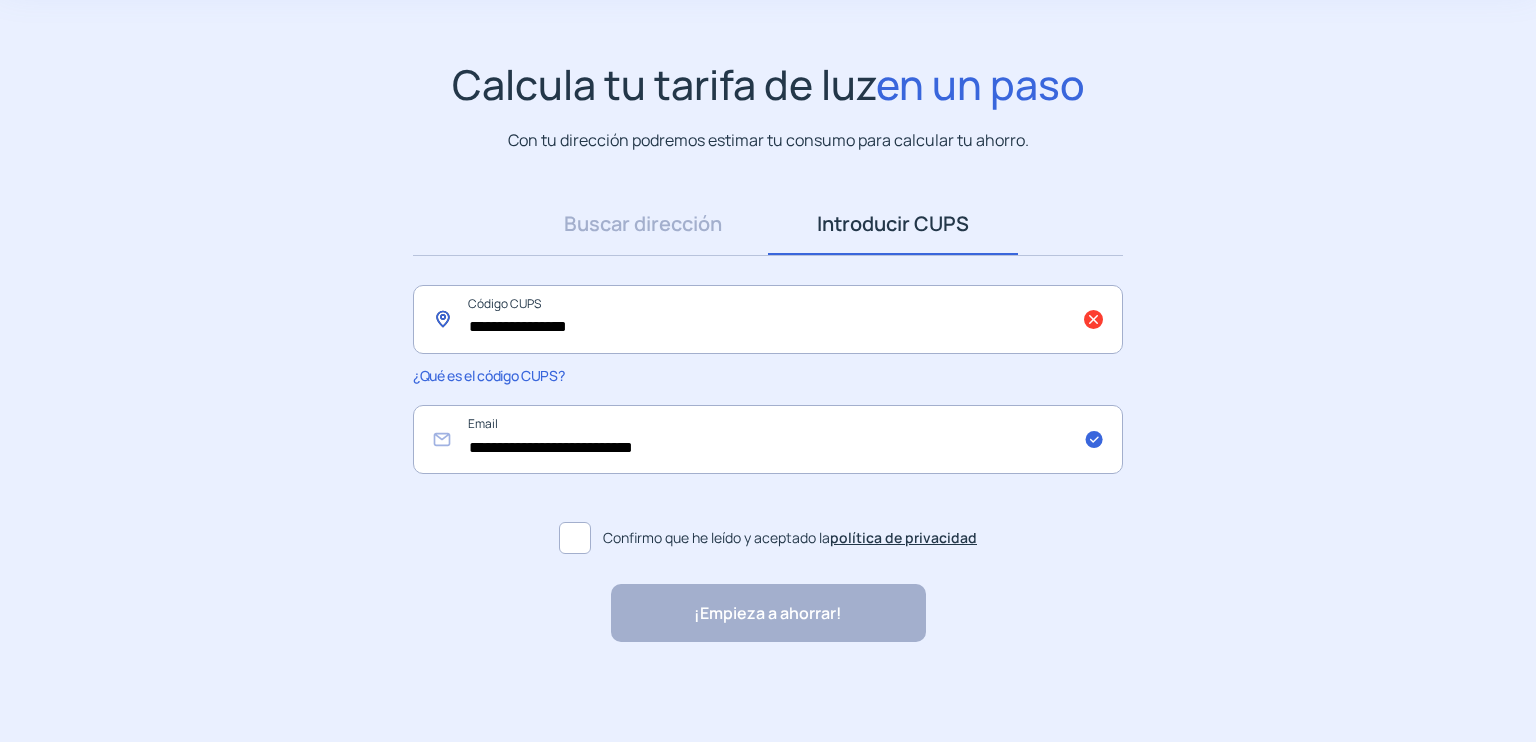 click on "**********" at bounding box center [768, 319] 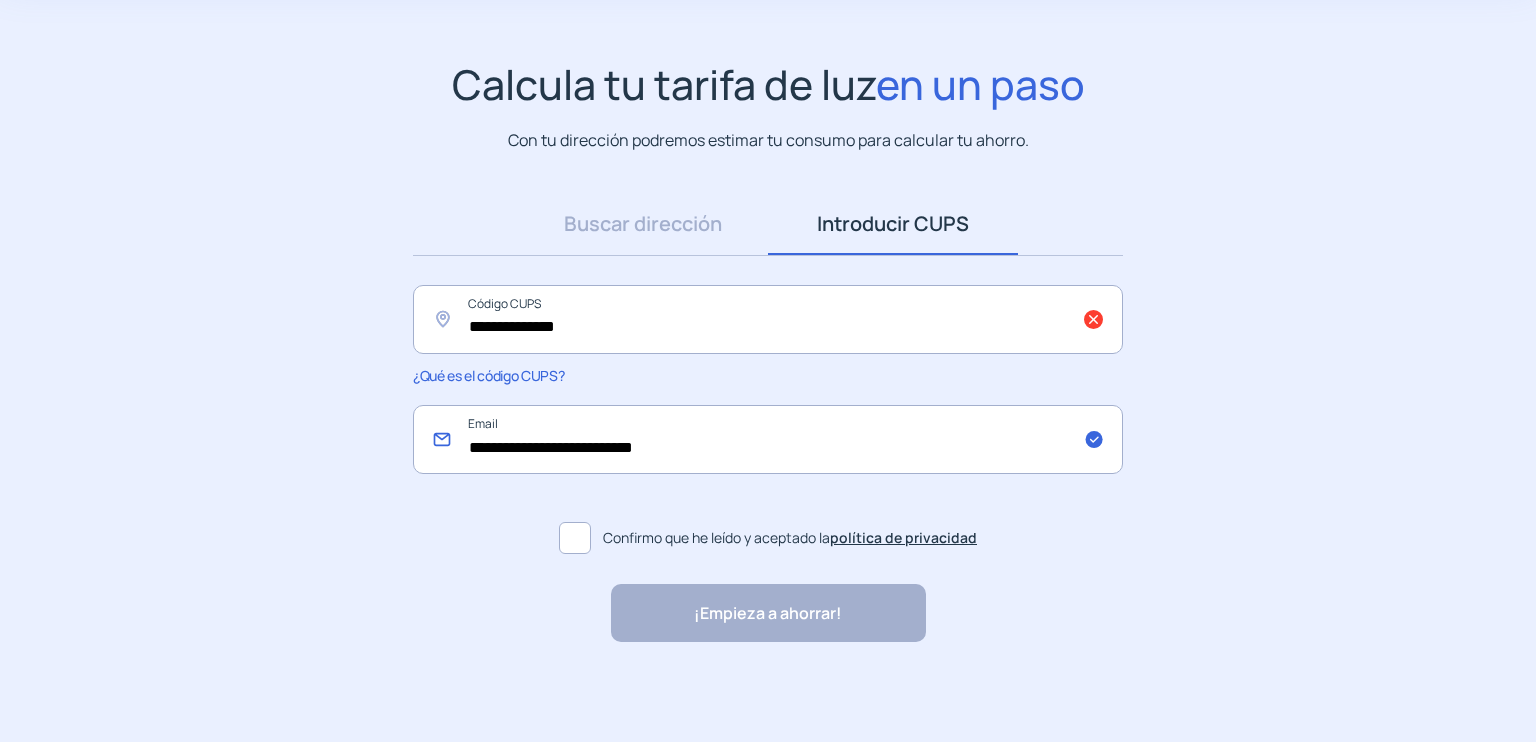 click on "**********" at bounding box center (768, 439) 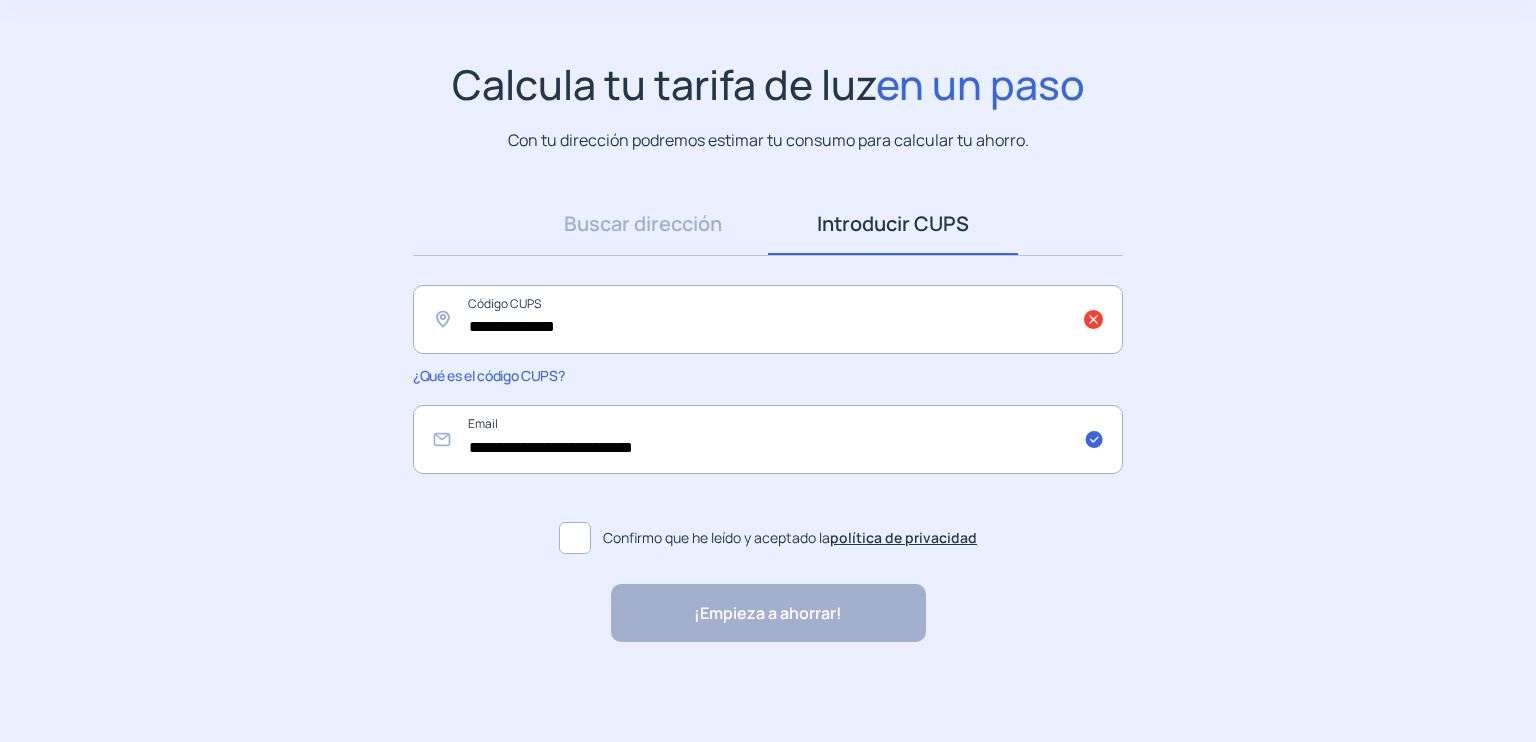 drag, startPoint x: 1213, startPoint y: 396, endPoint x: 1342, endPoint y: 300, distance: 160.80112 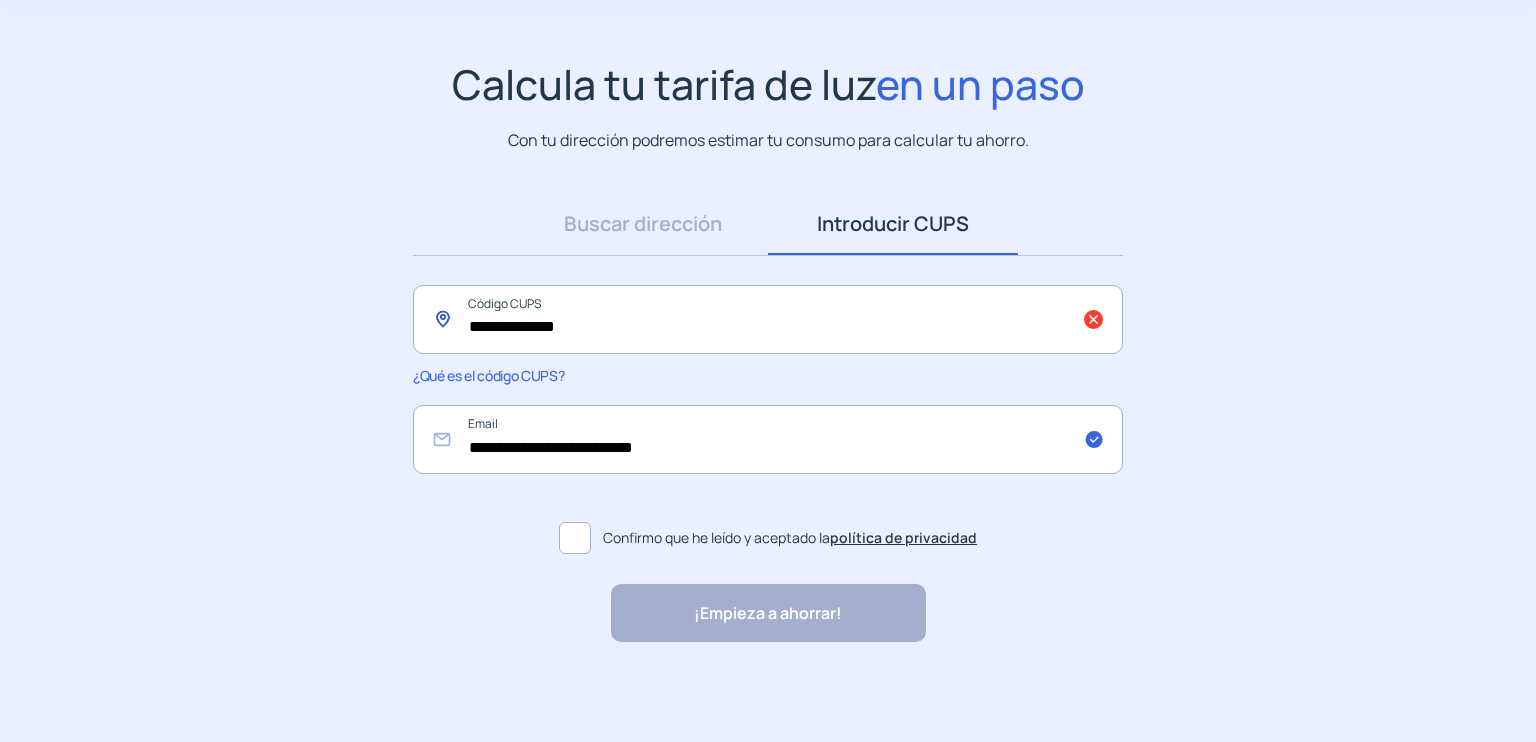 drag, startPoint x: 1238, startPoint y: 232, endPoint x: 476, endPoint y: 321, distance: 767.1799 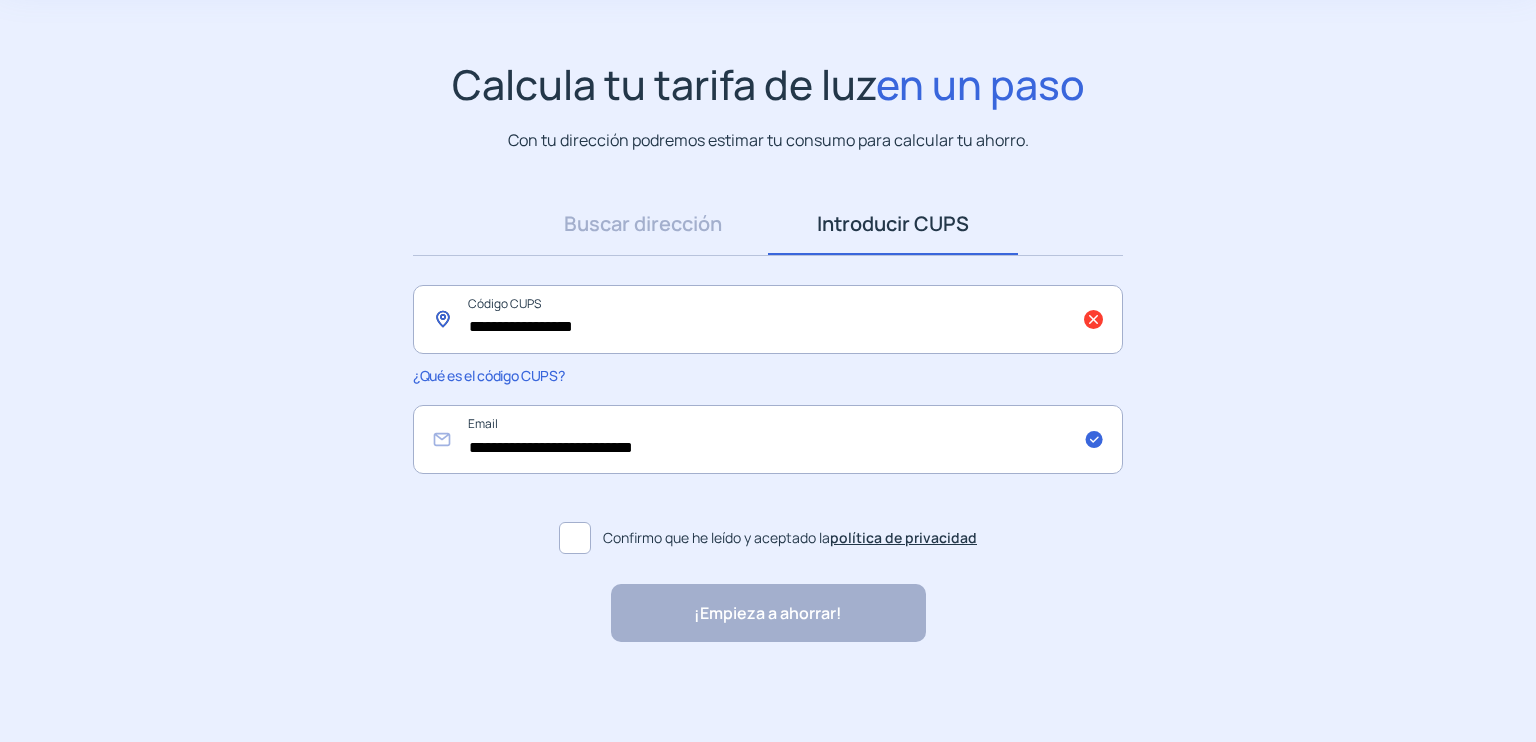 click on "**********" at bounding box center [768, 319] 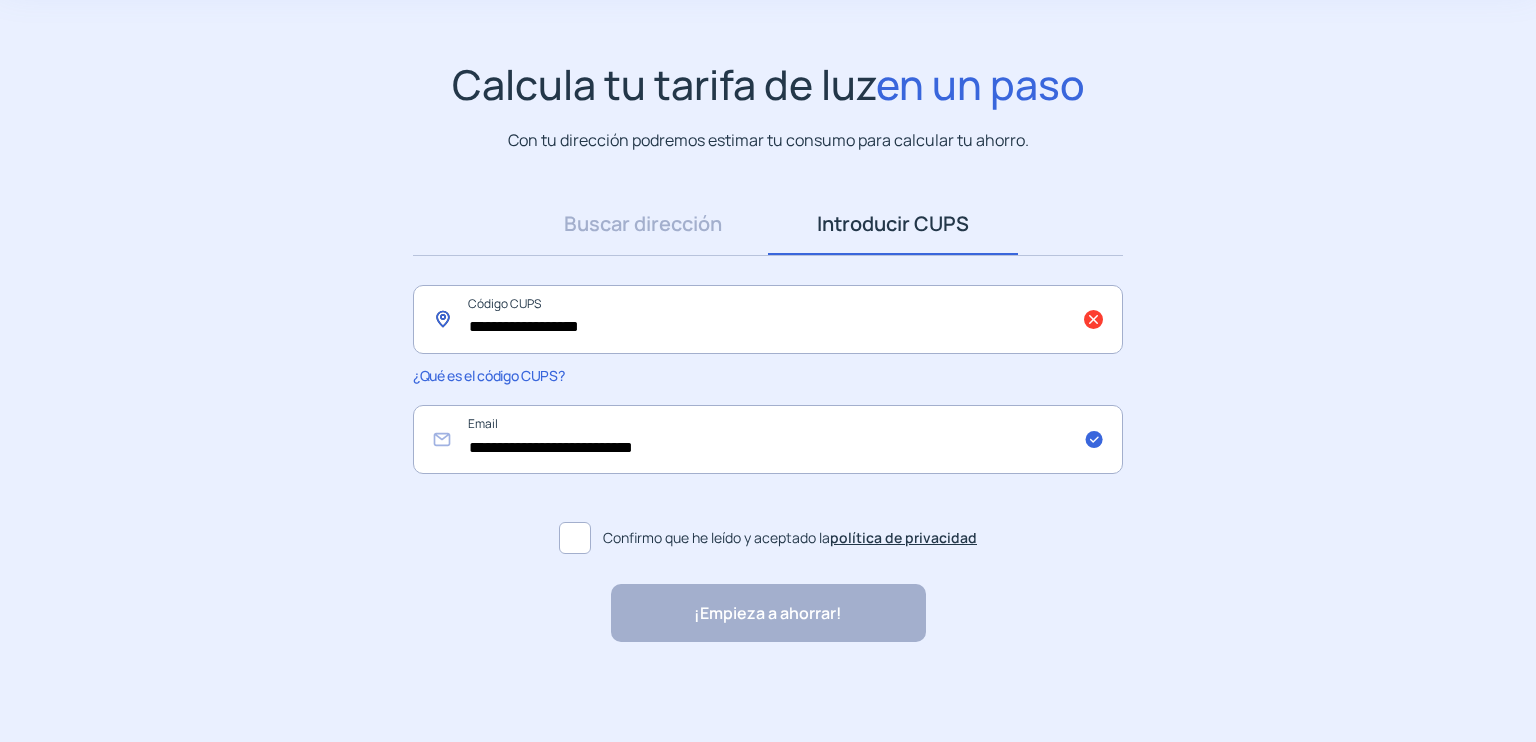click on "**********" at bounding box center [768, 319] 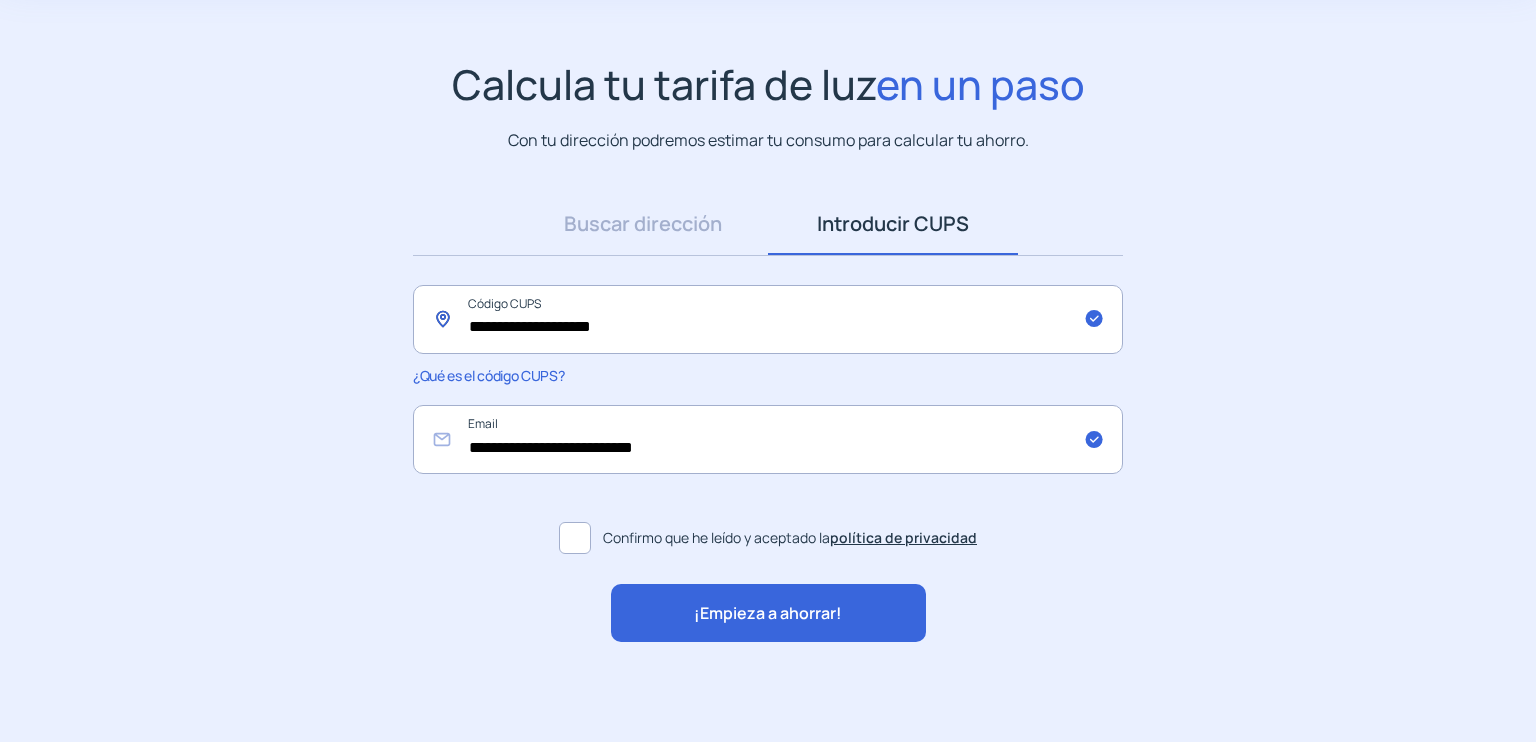 type on "**********" 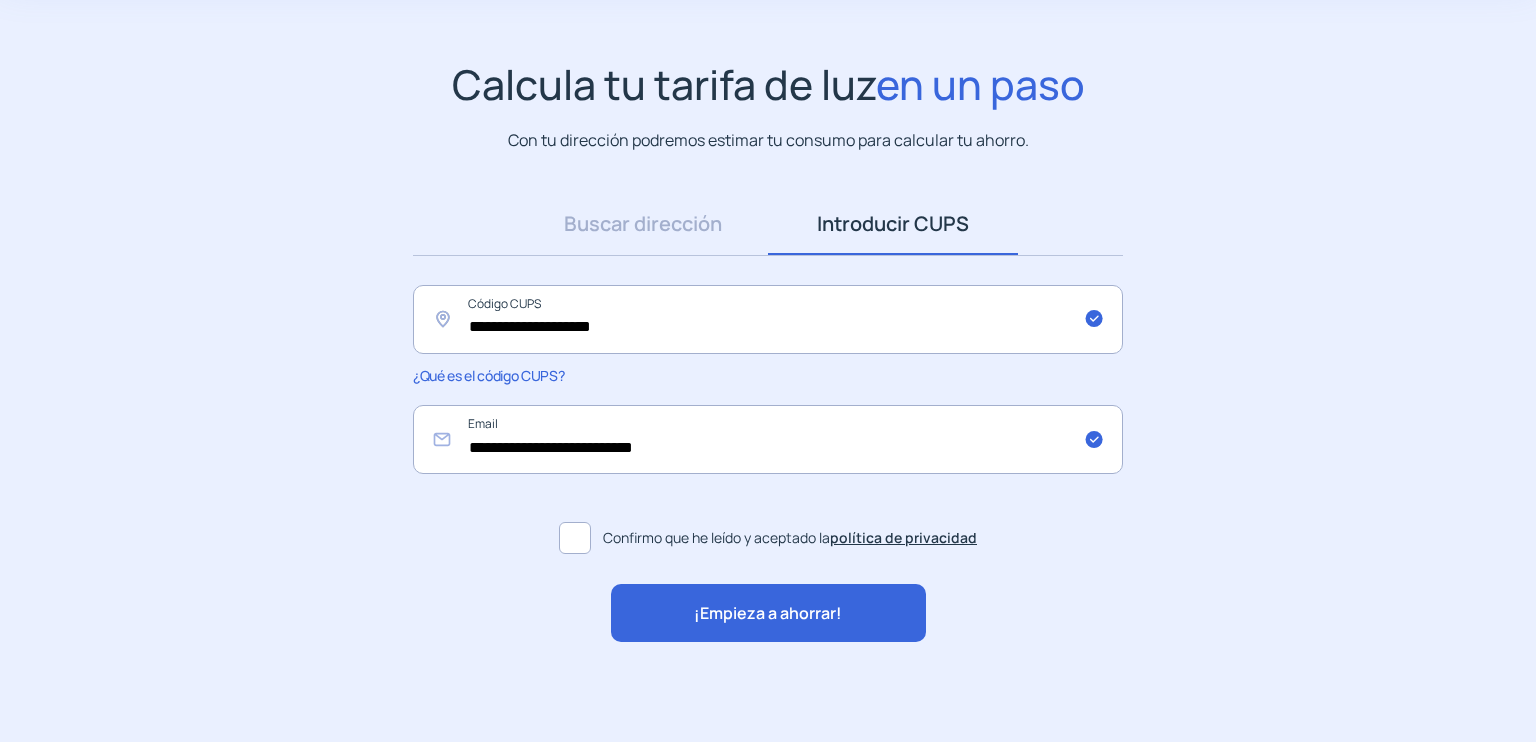 click on "¡Empieza a ahorrar!" at bounding box center [768, 613] 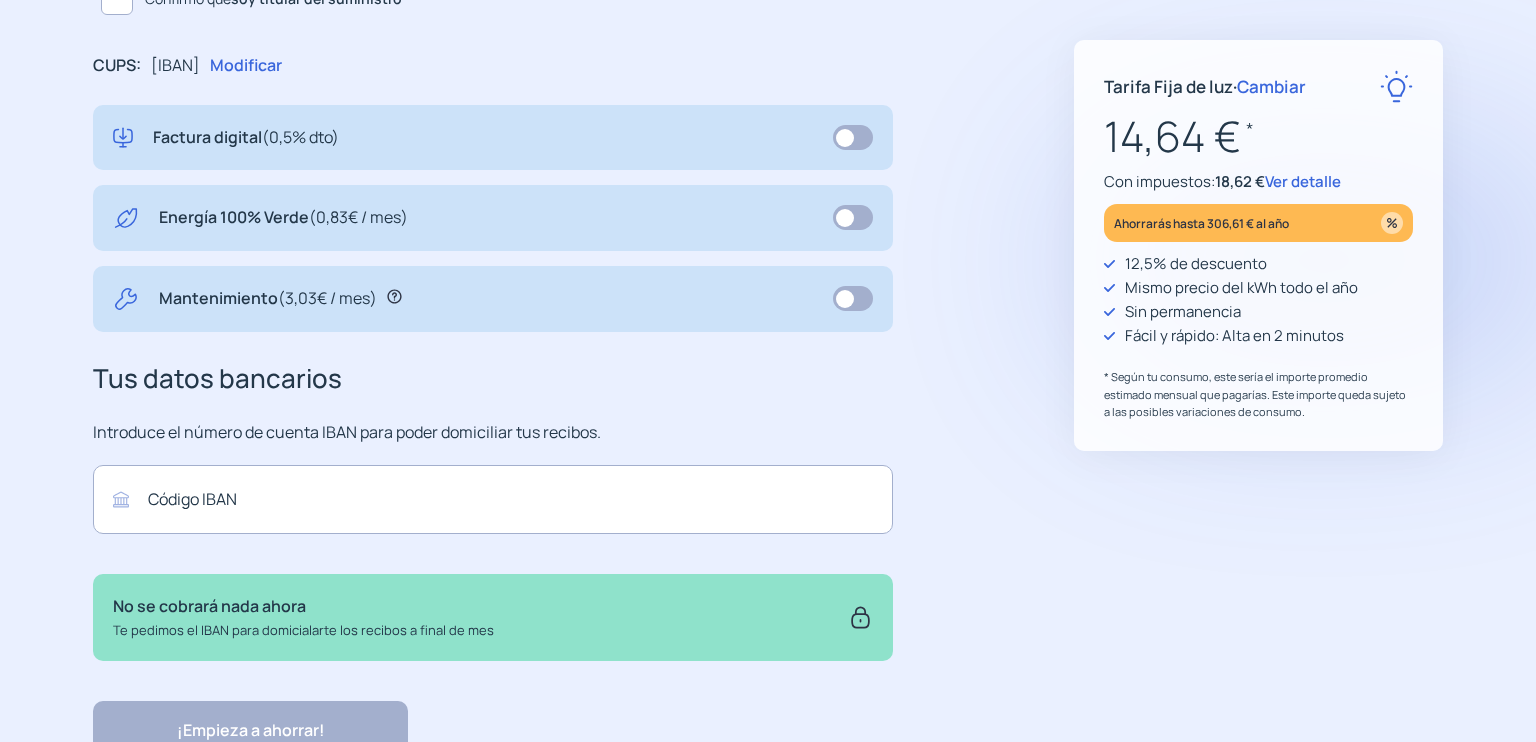 scroll, scrollTop: 647, scrollLeft: 0, axis: vertical 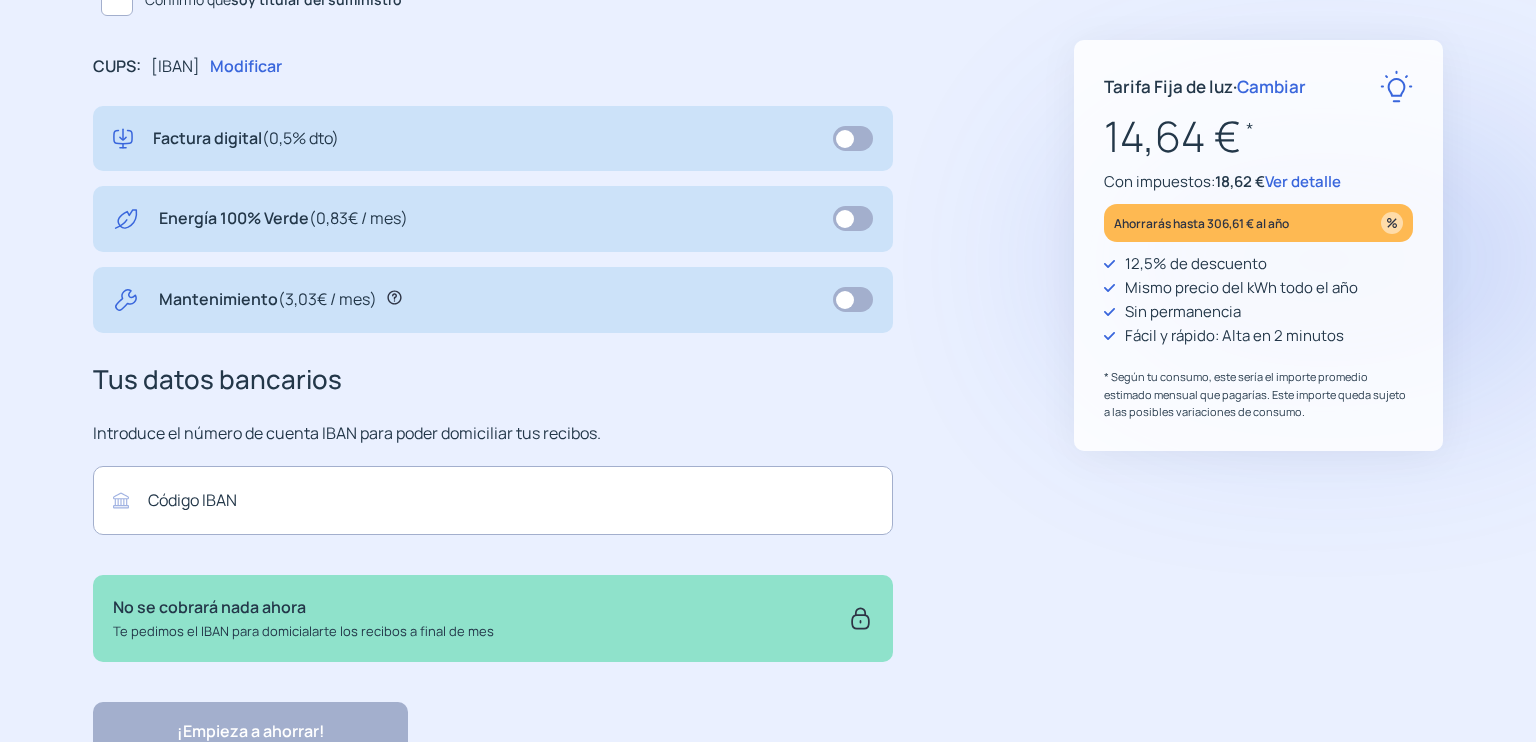 click on "Cambiar" at bounding box center [1271, 86] 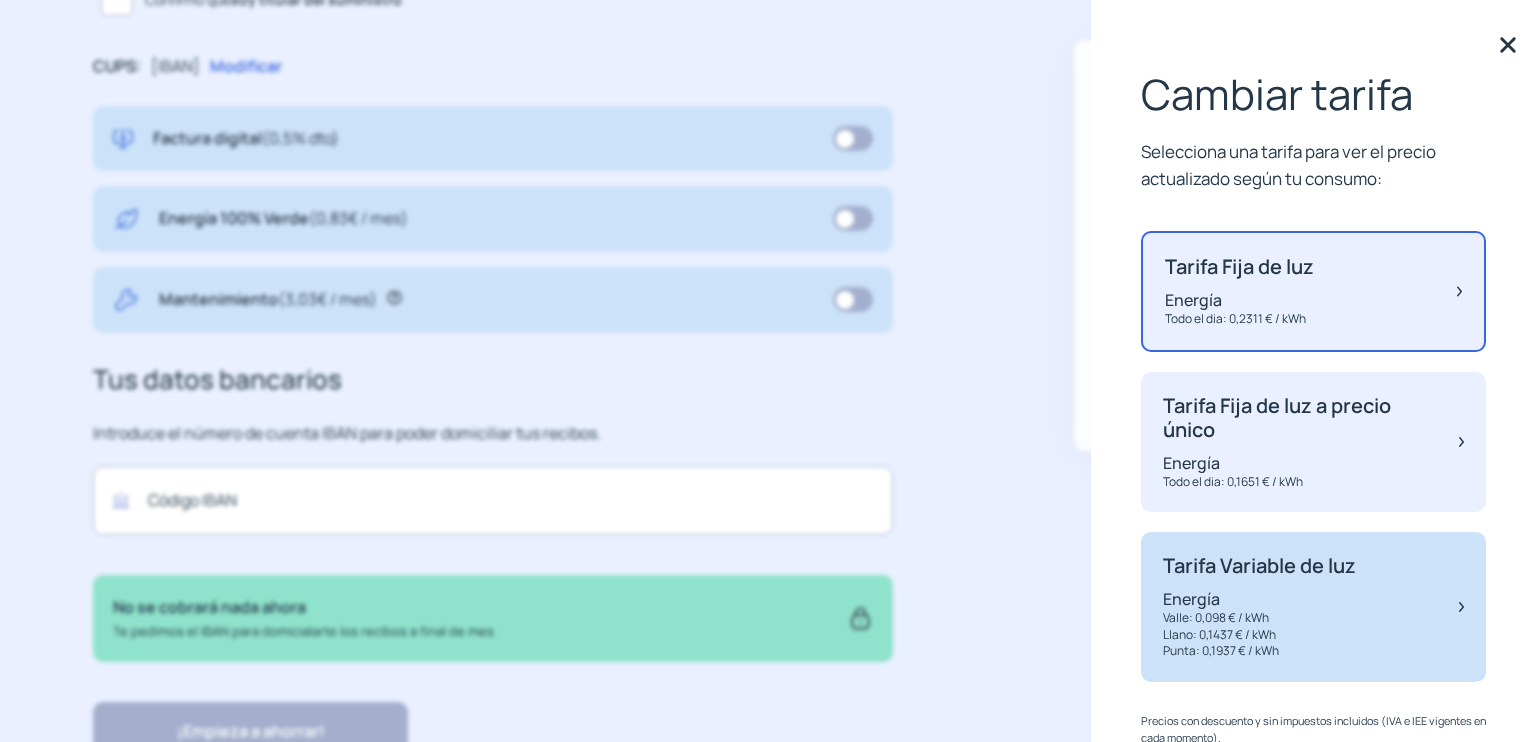 click on "Tarifa Variable de luz" at bounding box center [1239, 267] 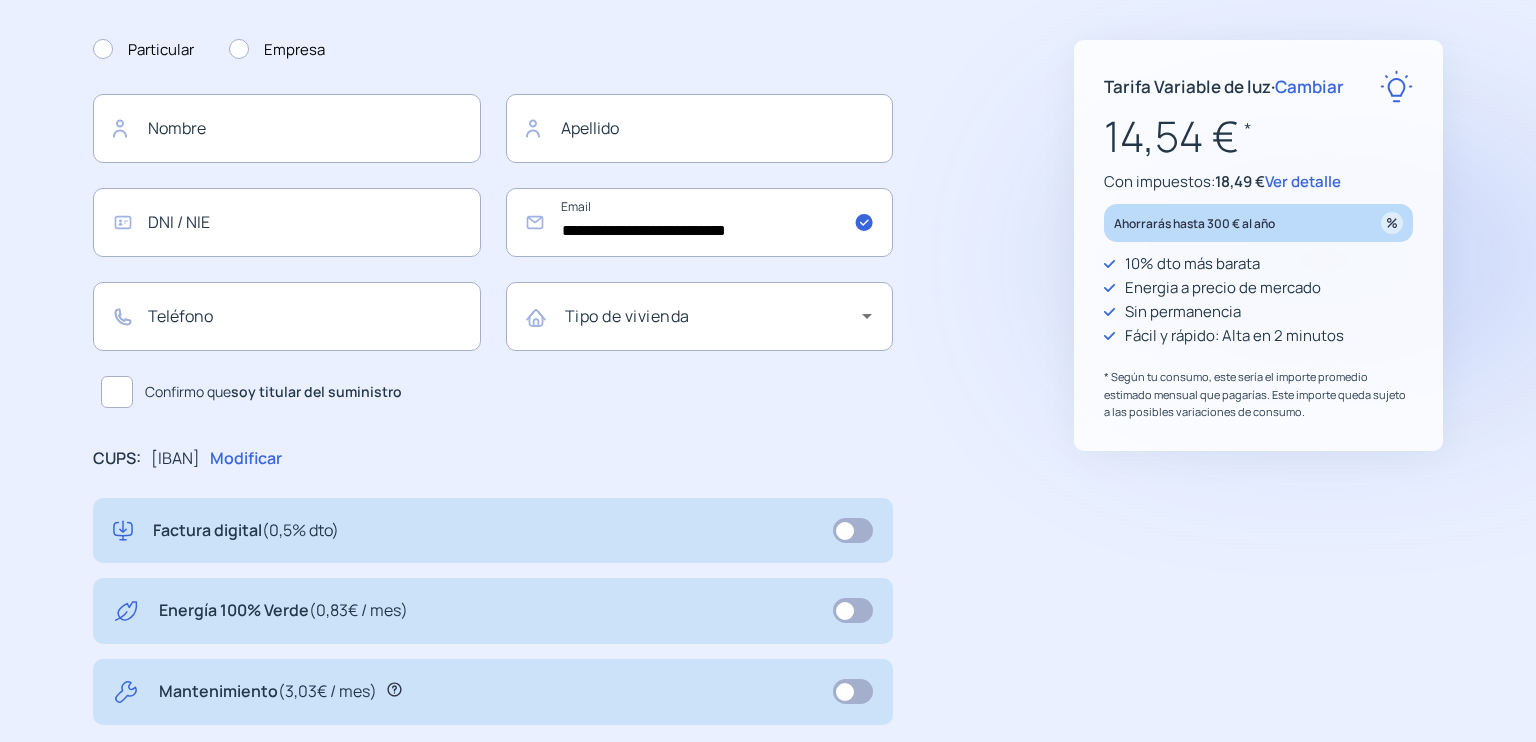 scroll, scrollTop: 256, scrollLeft: 0, axis: vertical 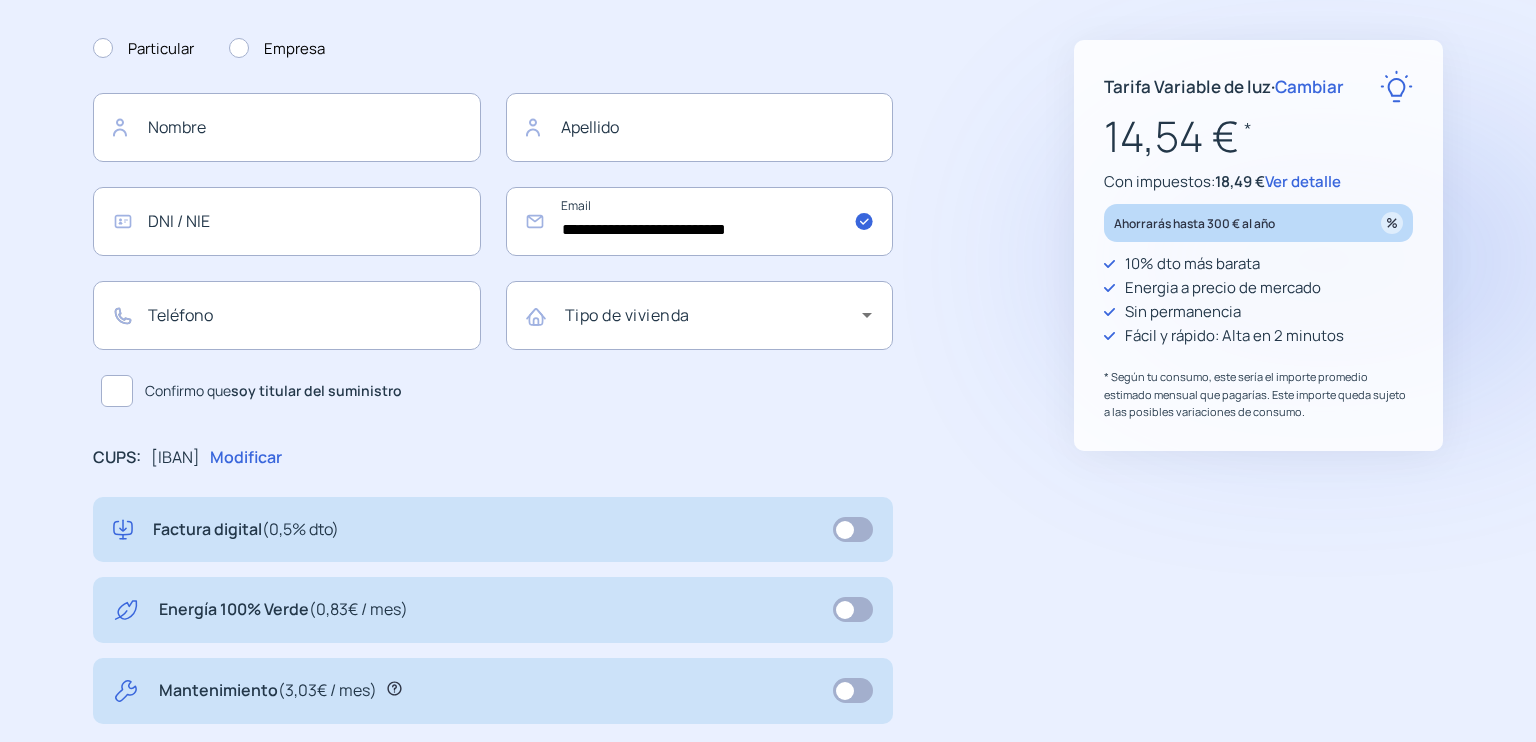 click on "Cambiar" at bounding box center (1309, 86) 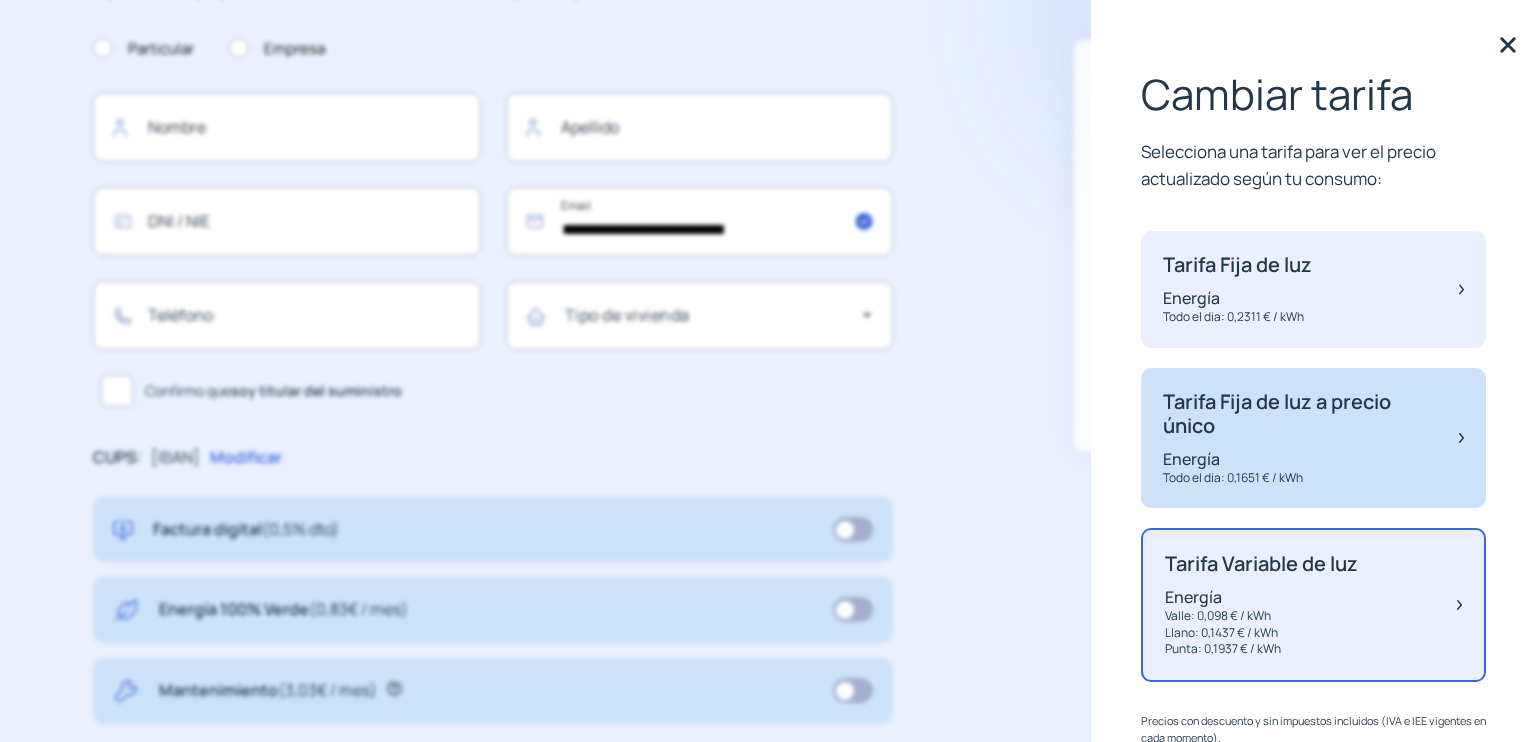 click on "Tarifa Fija de luz a precio único" at bounding box center (1237, 265) 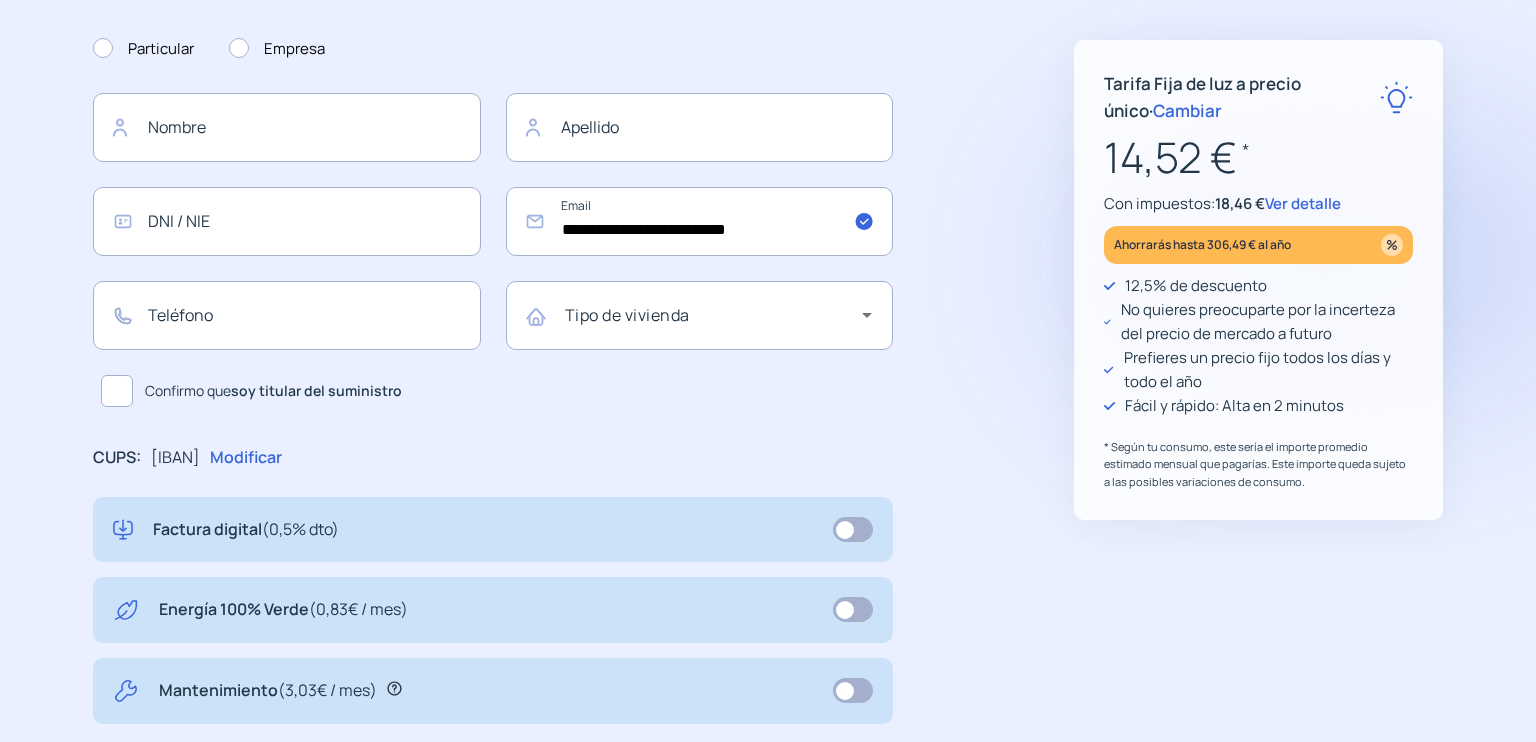 click on "Cambiar" at bounding box center (1187, 110) 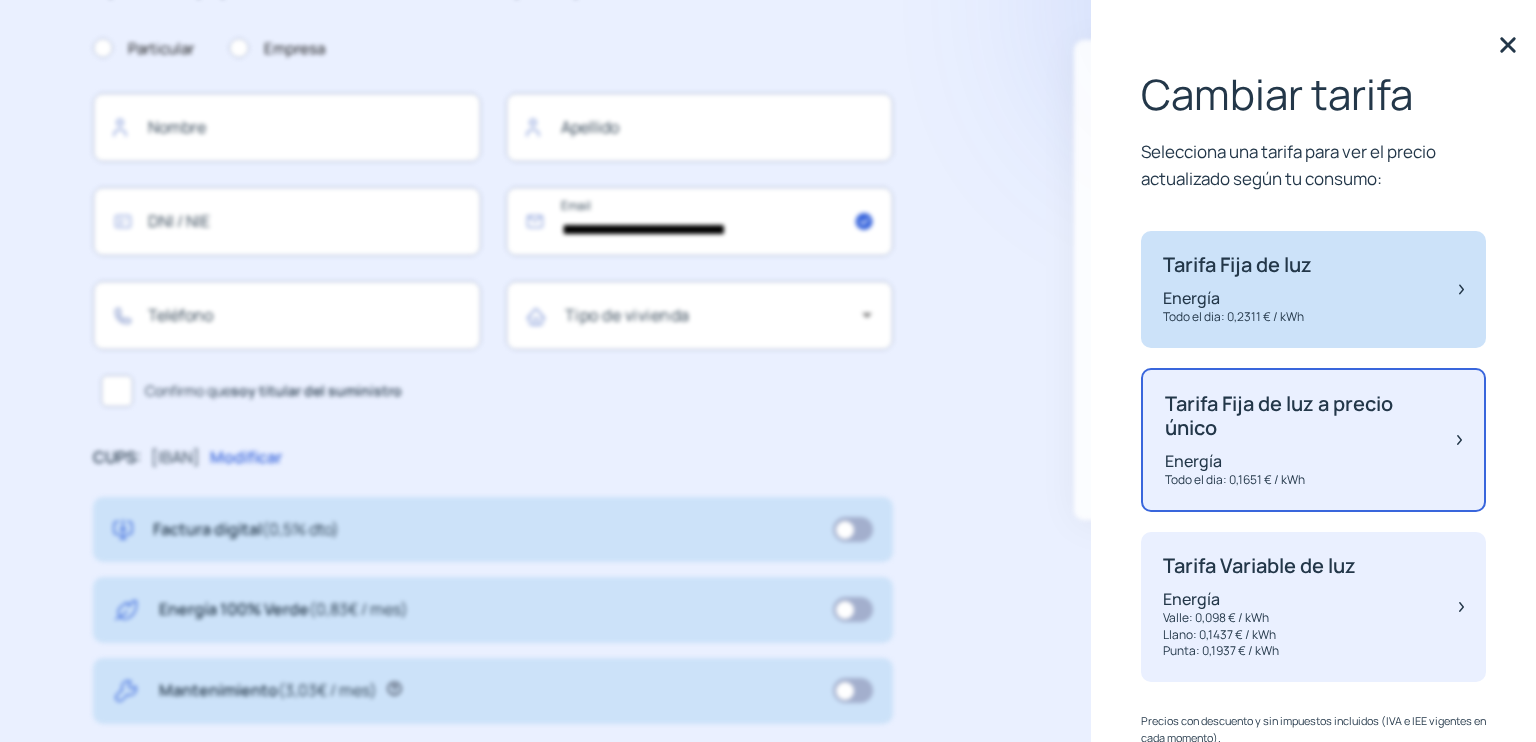click on "Tarifa Fija de luz" at bounding box center (1237, 265) 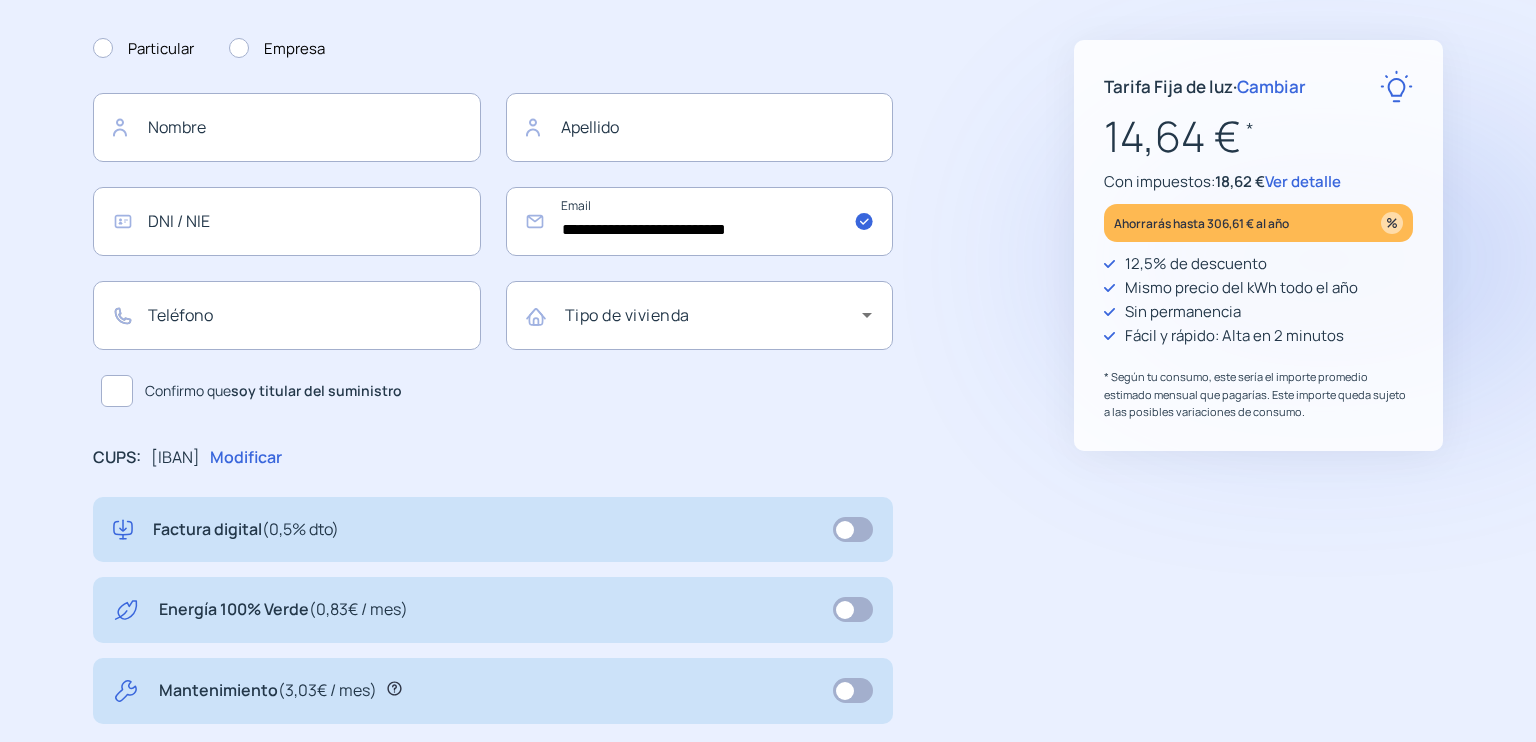click on "Cambiar" at bounding box center (1271, 86) 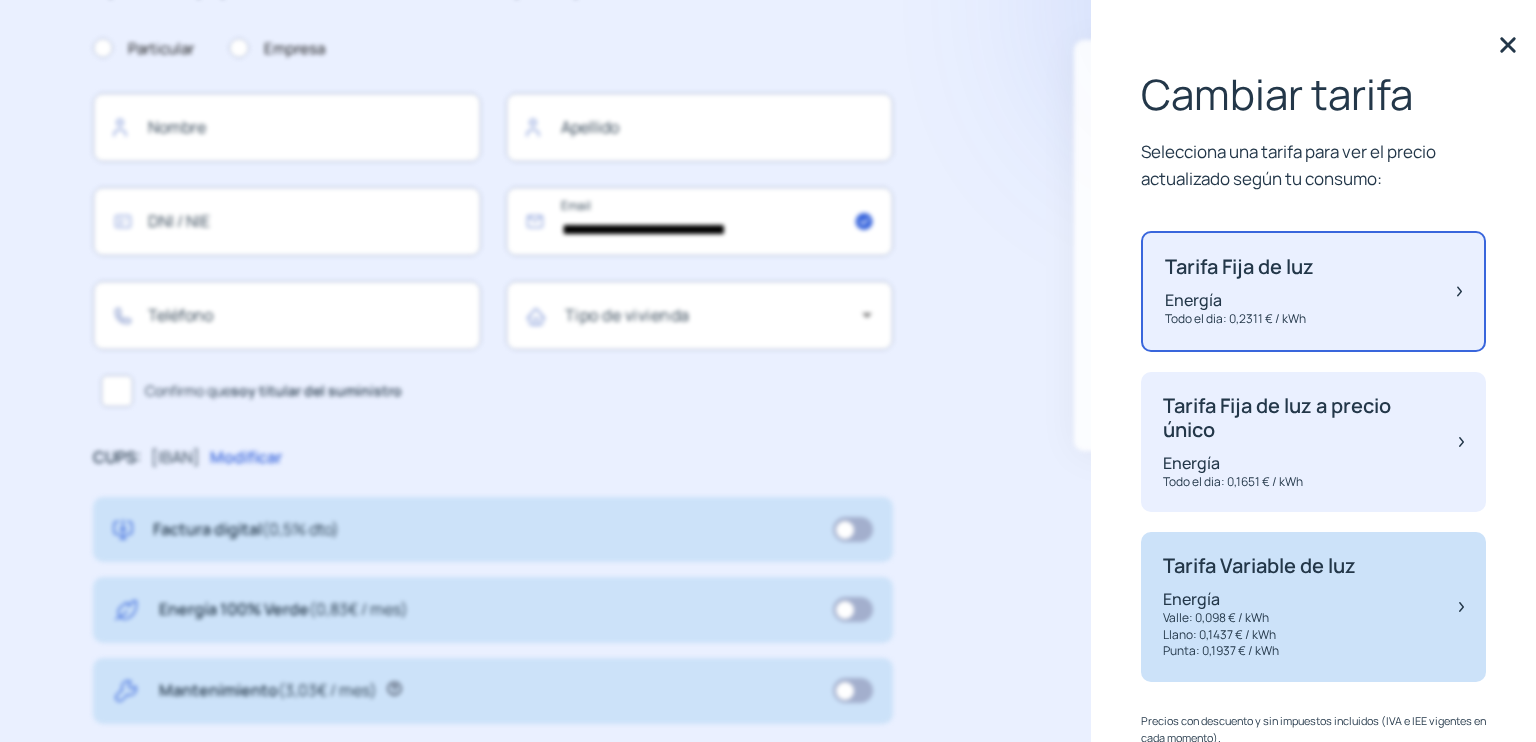 click on "Tarifa Variable de luz Energía Valle: 0,098 € / kWh Llano: 0,1437 € / kWh Punta: 0,1937 € / kWh" at bounding box center (1239, 291) 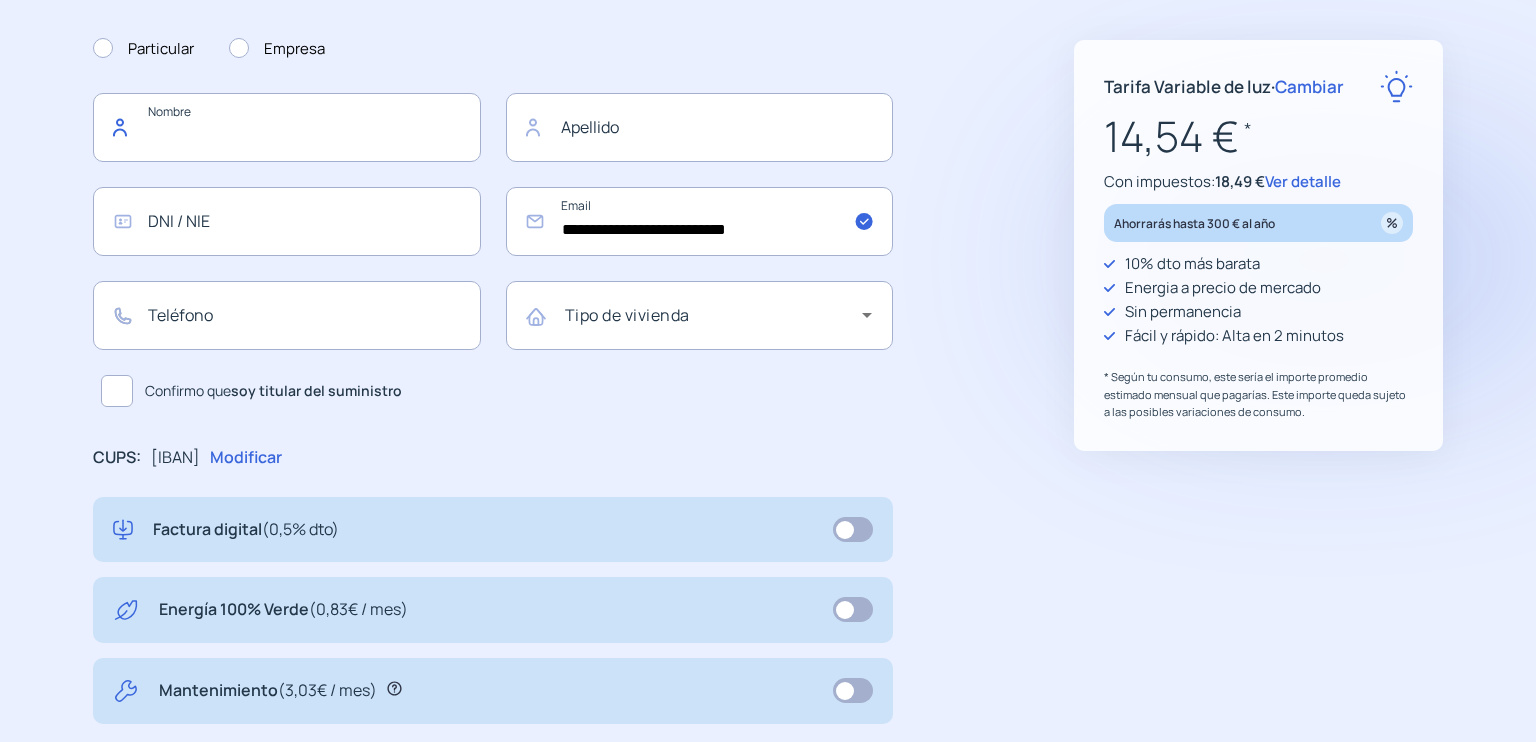 click at bounding box center [287, 127] 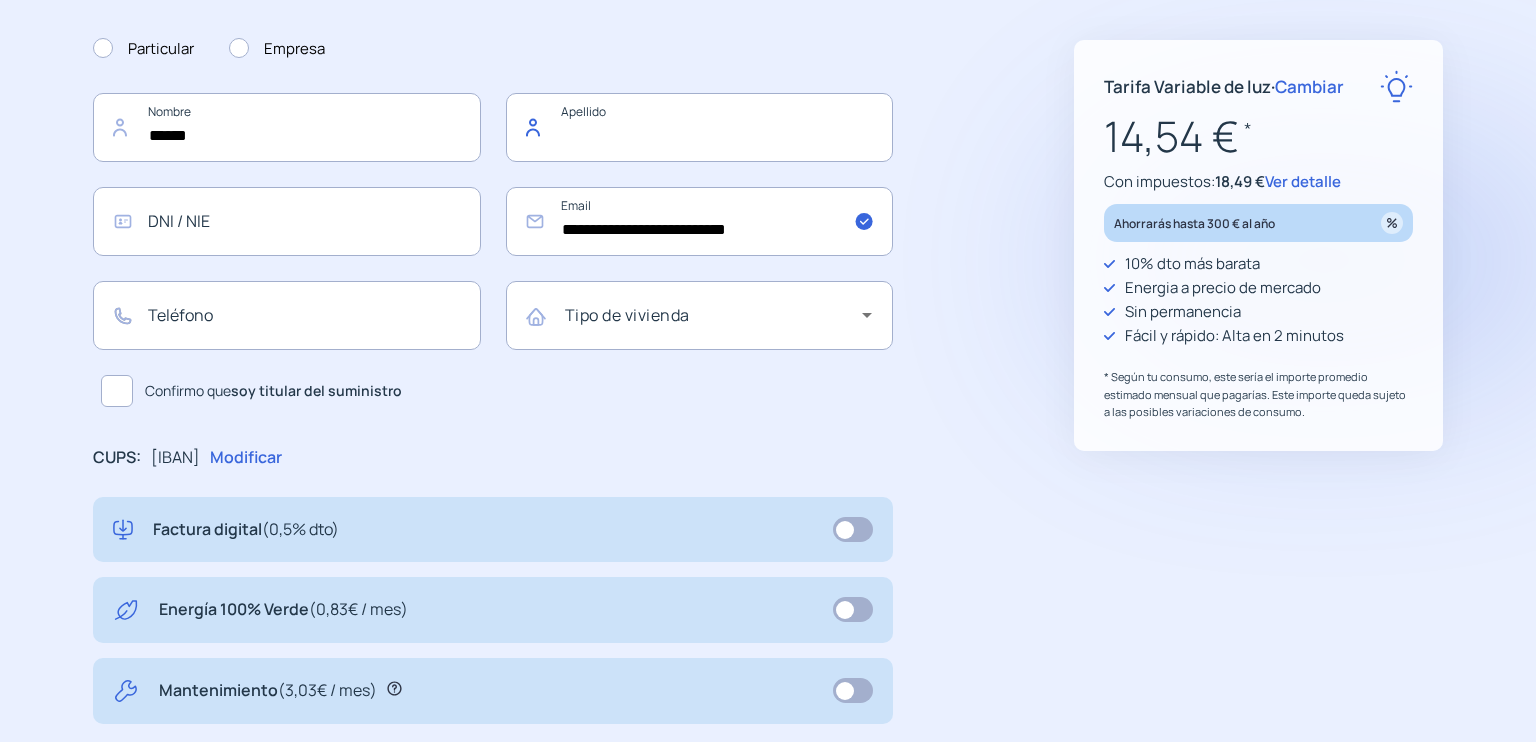 type on "**********" 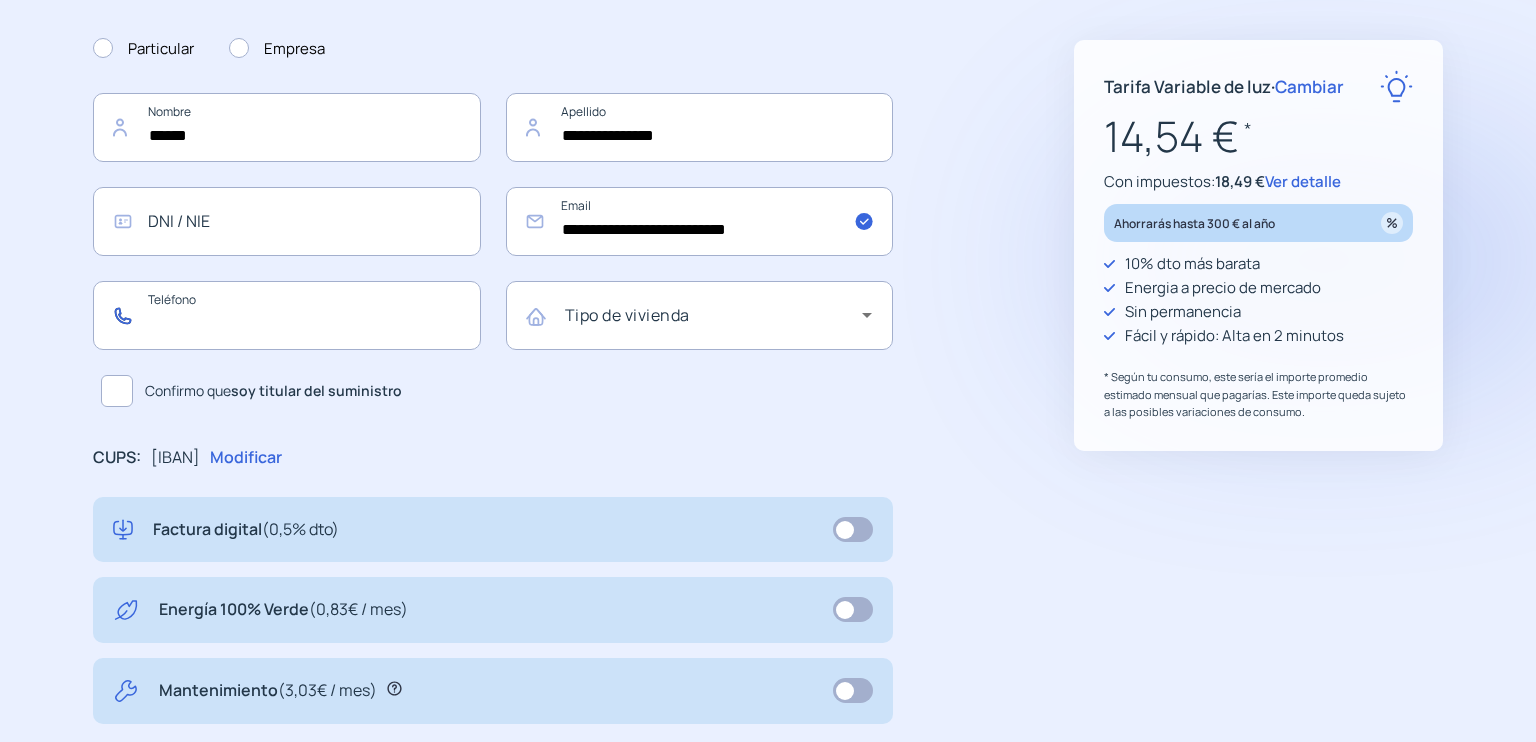 type on "*********" 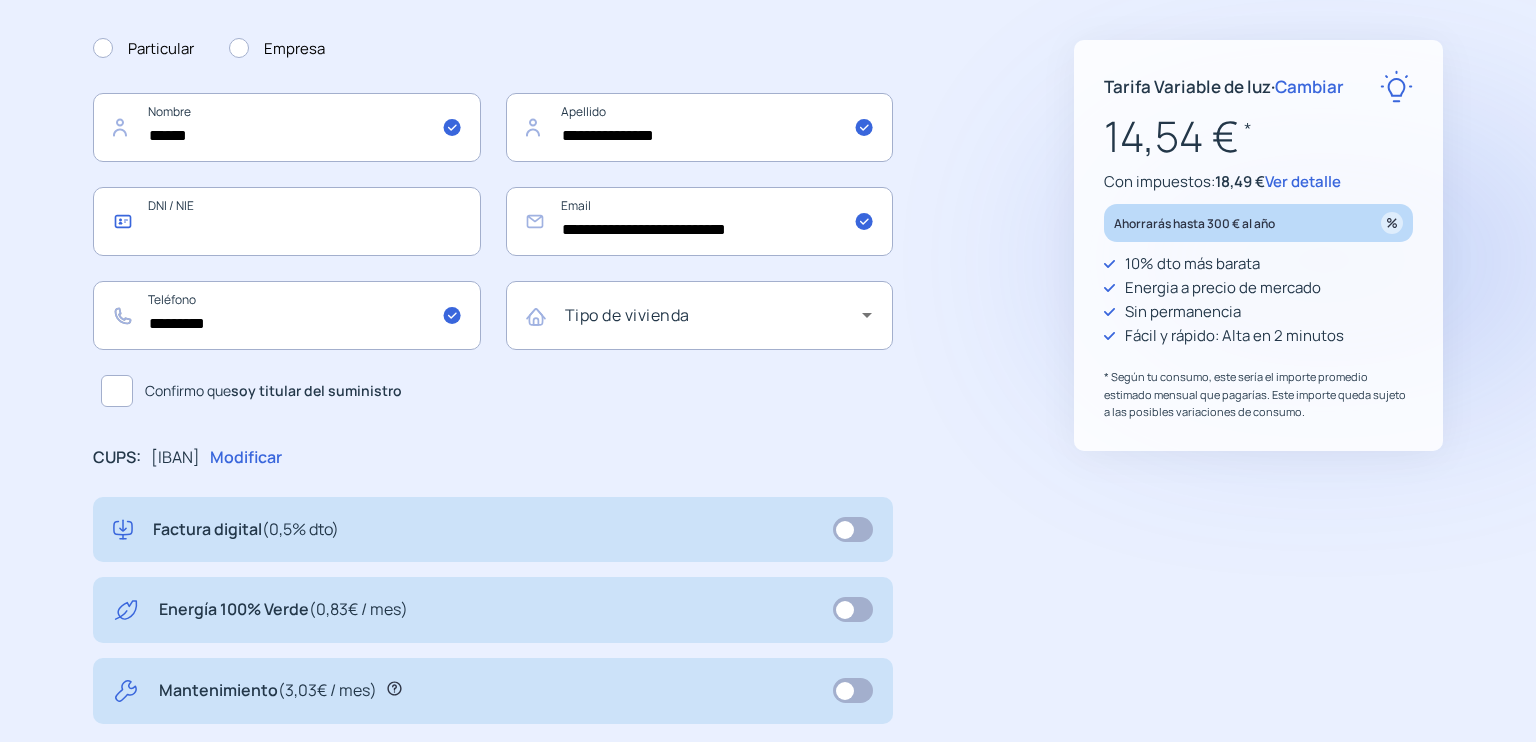 click at bounding box center [287, 221] 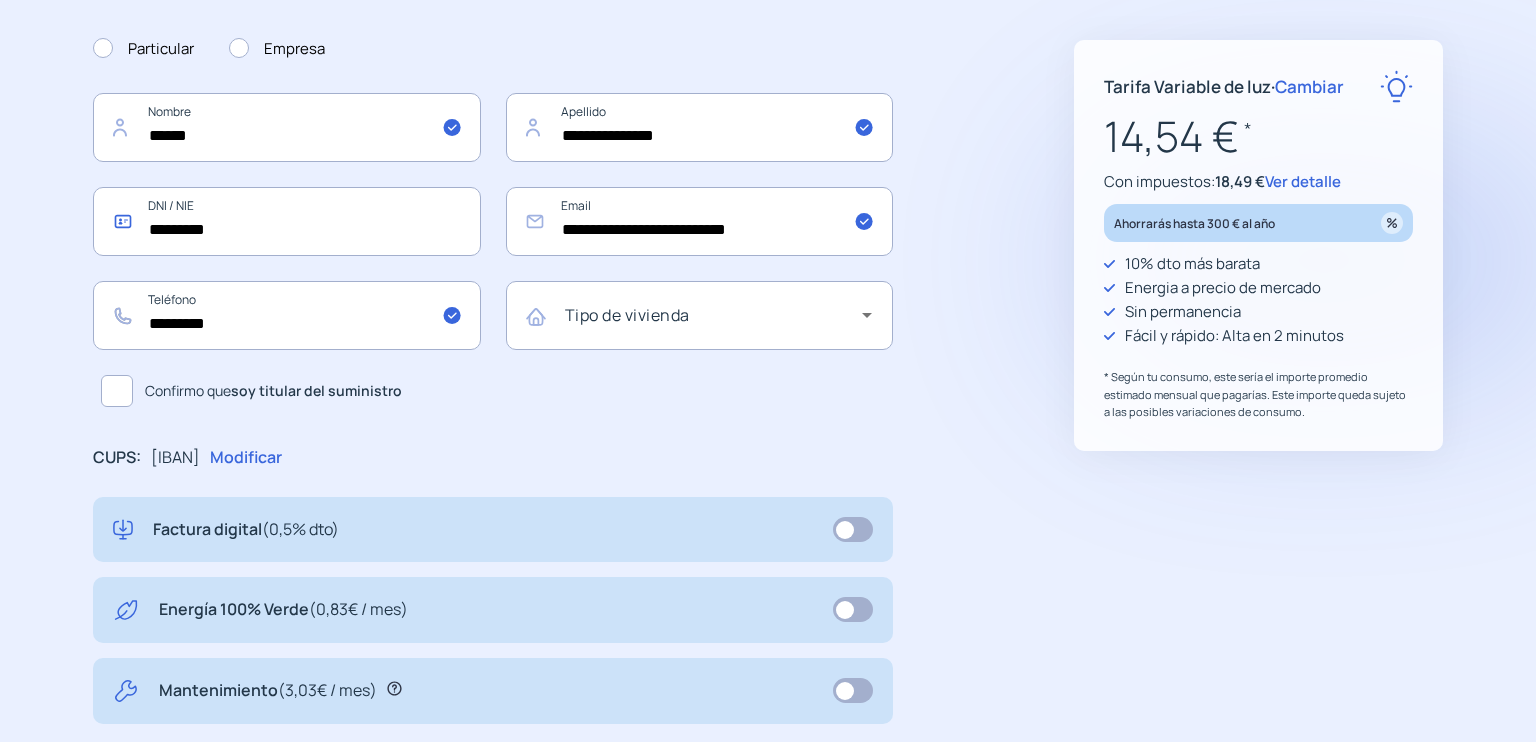 type on "*********" 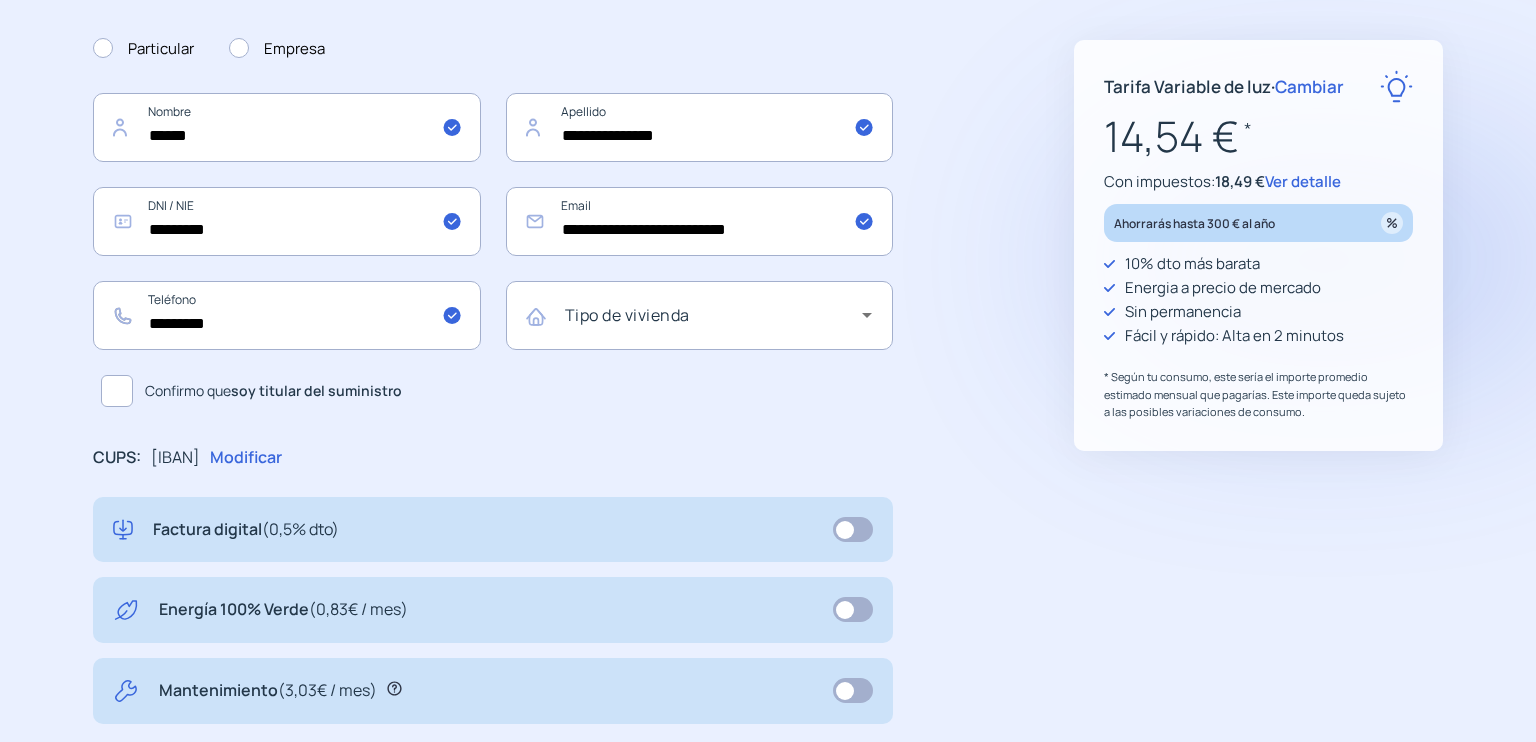 click at bounding box center (117, 391) 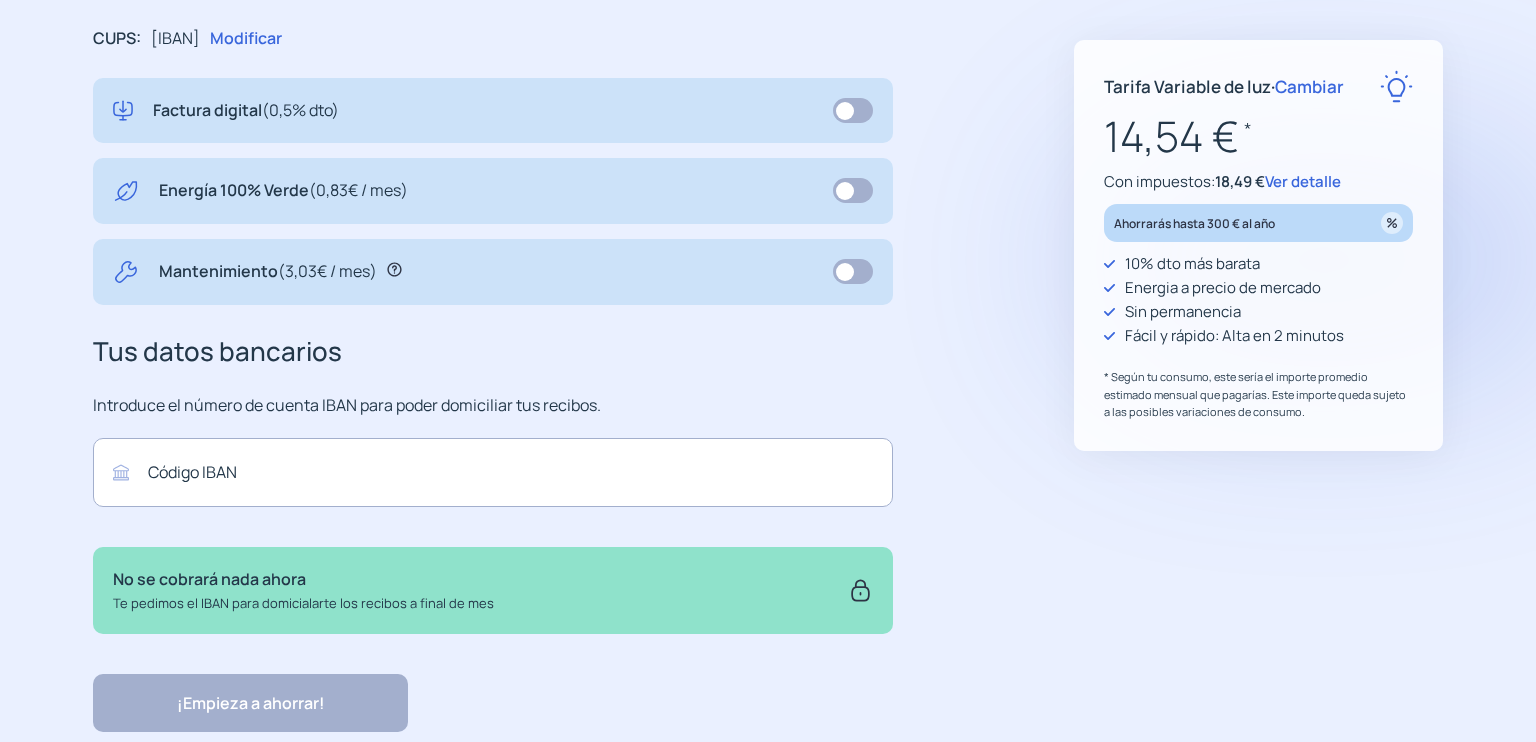 scroll, scrollTop: 706, scrollLeft: 0, axis: vertical 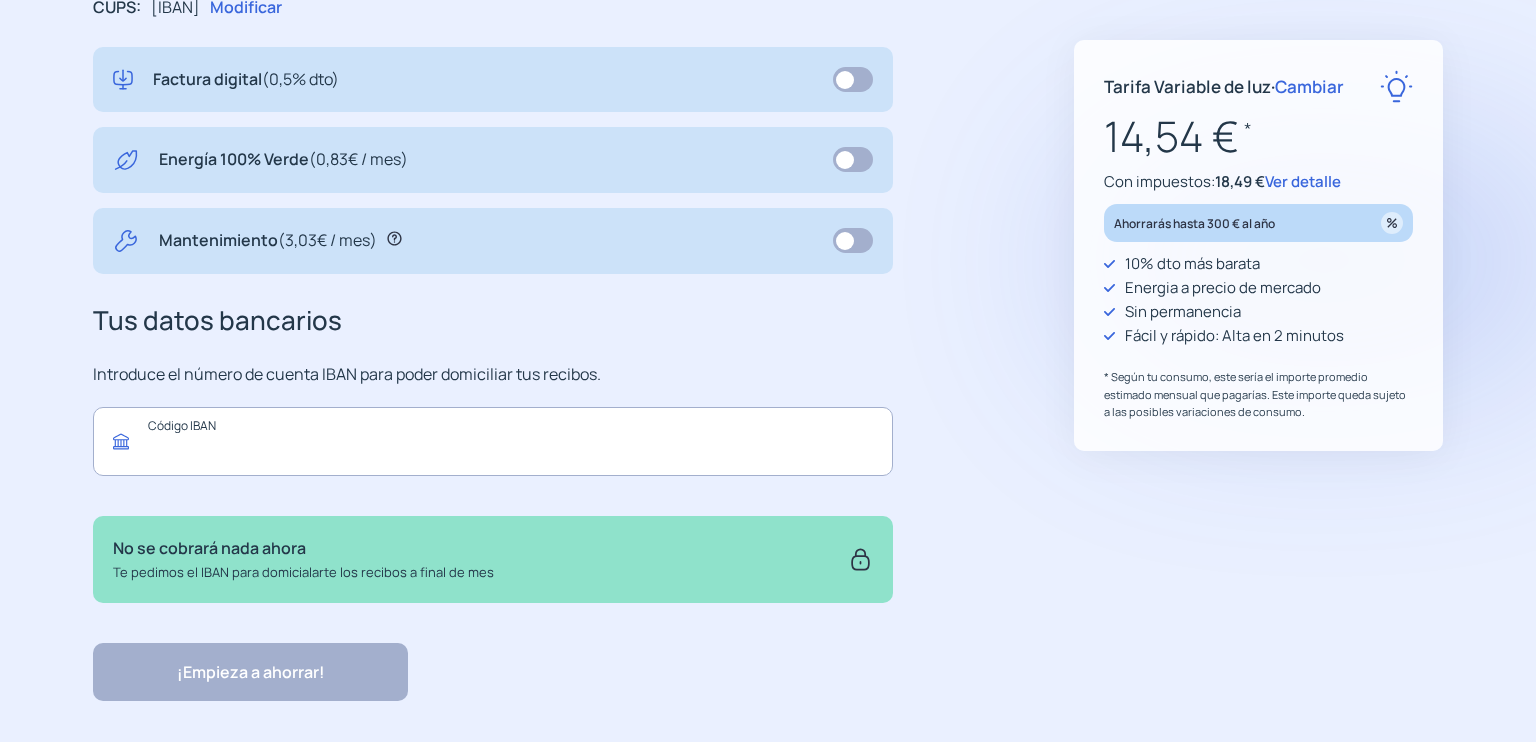 click at bounding box center (493, 441) 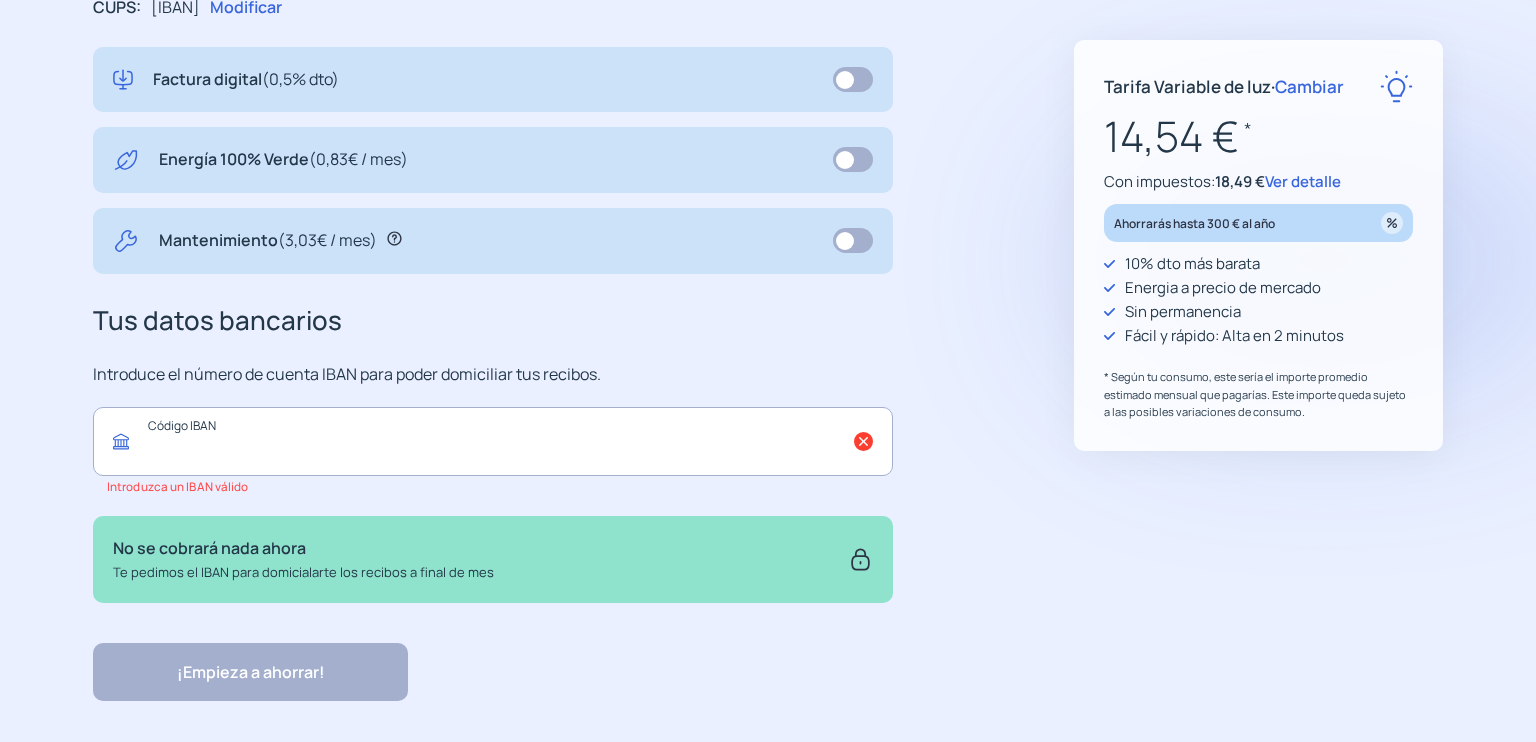 type on "**********" 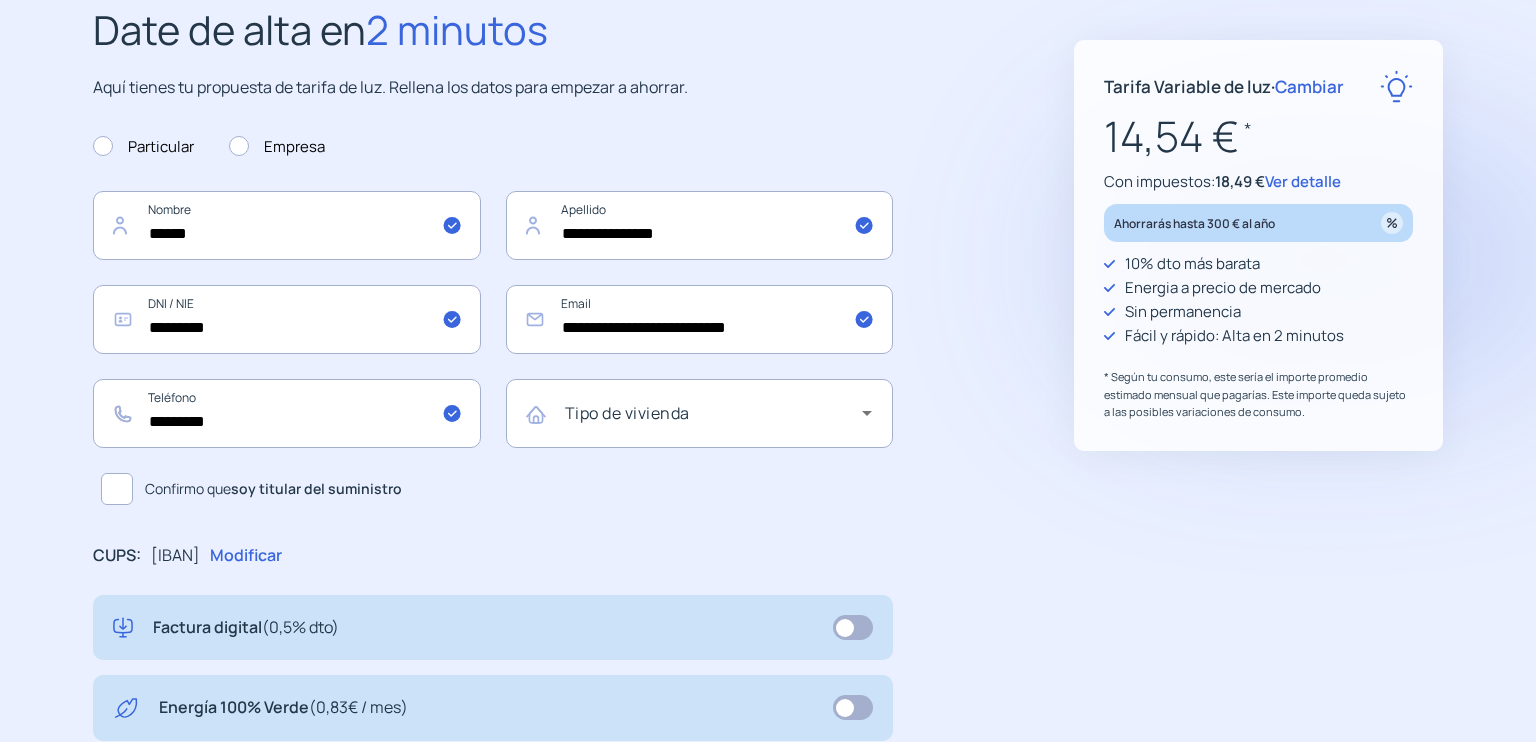 scroll, scrollTop: 160, scrollLeft: 0, axis: vertical 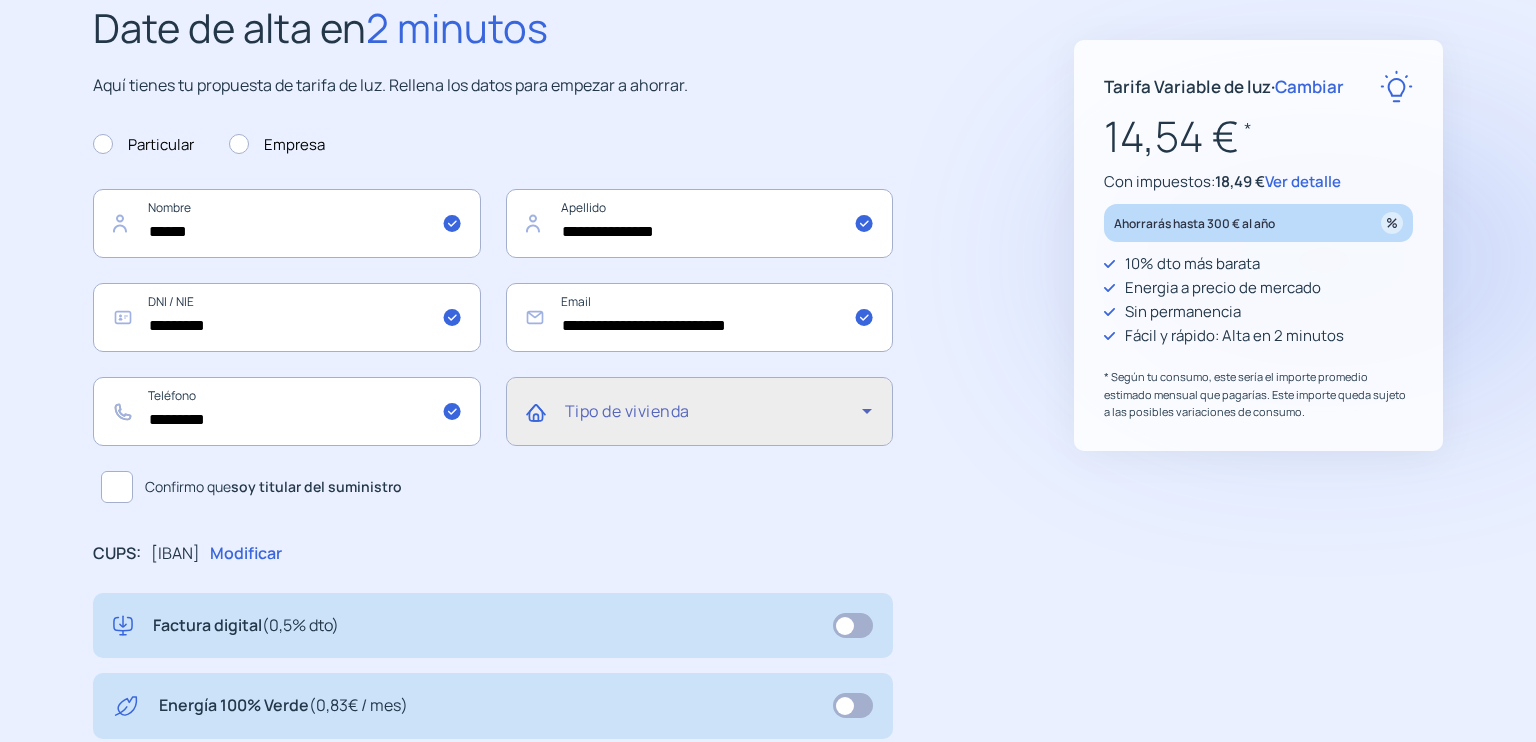 click at bounding box center [867, 411] 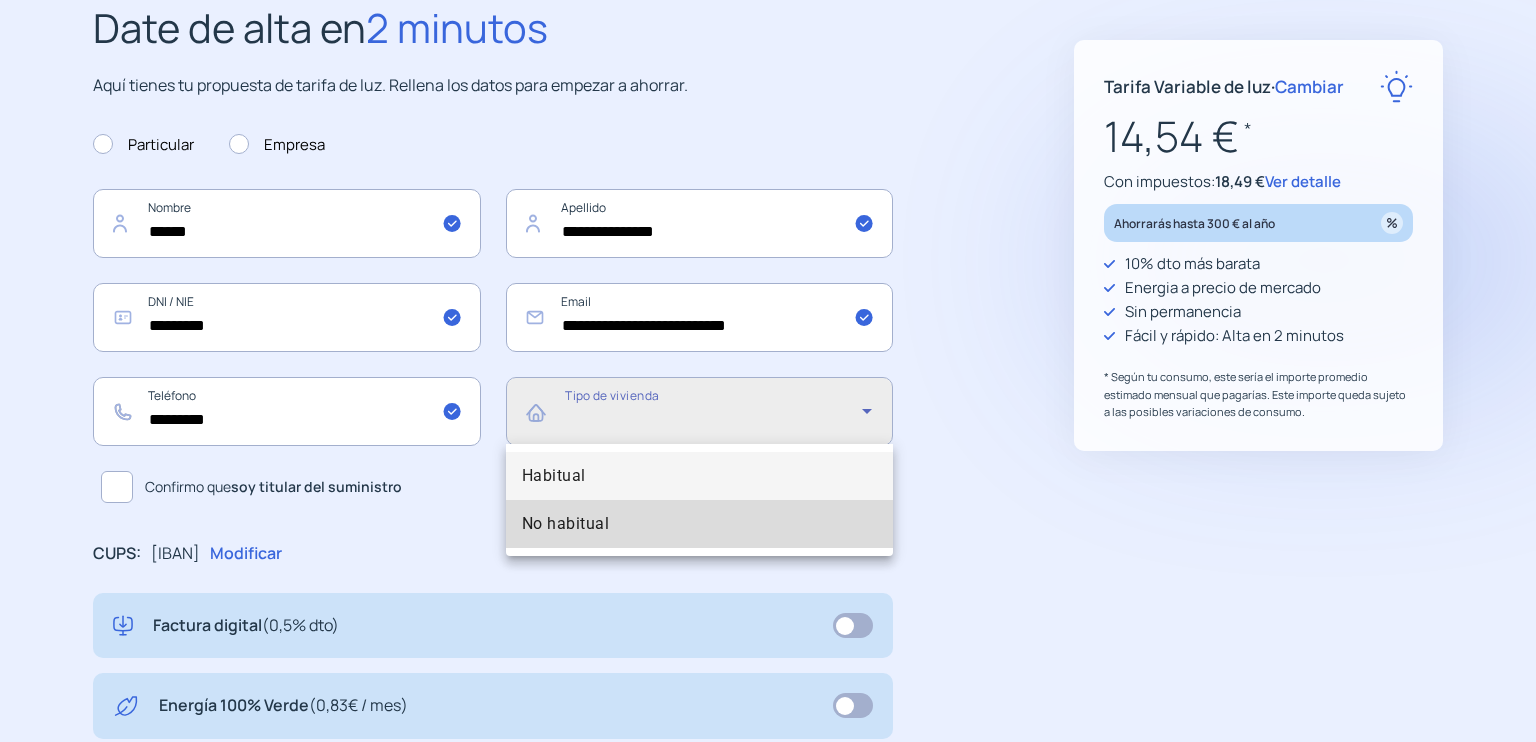 click on "No habitual" at bounding box center [700, 524] 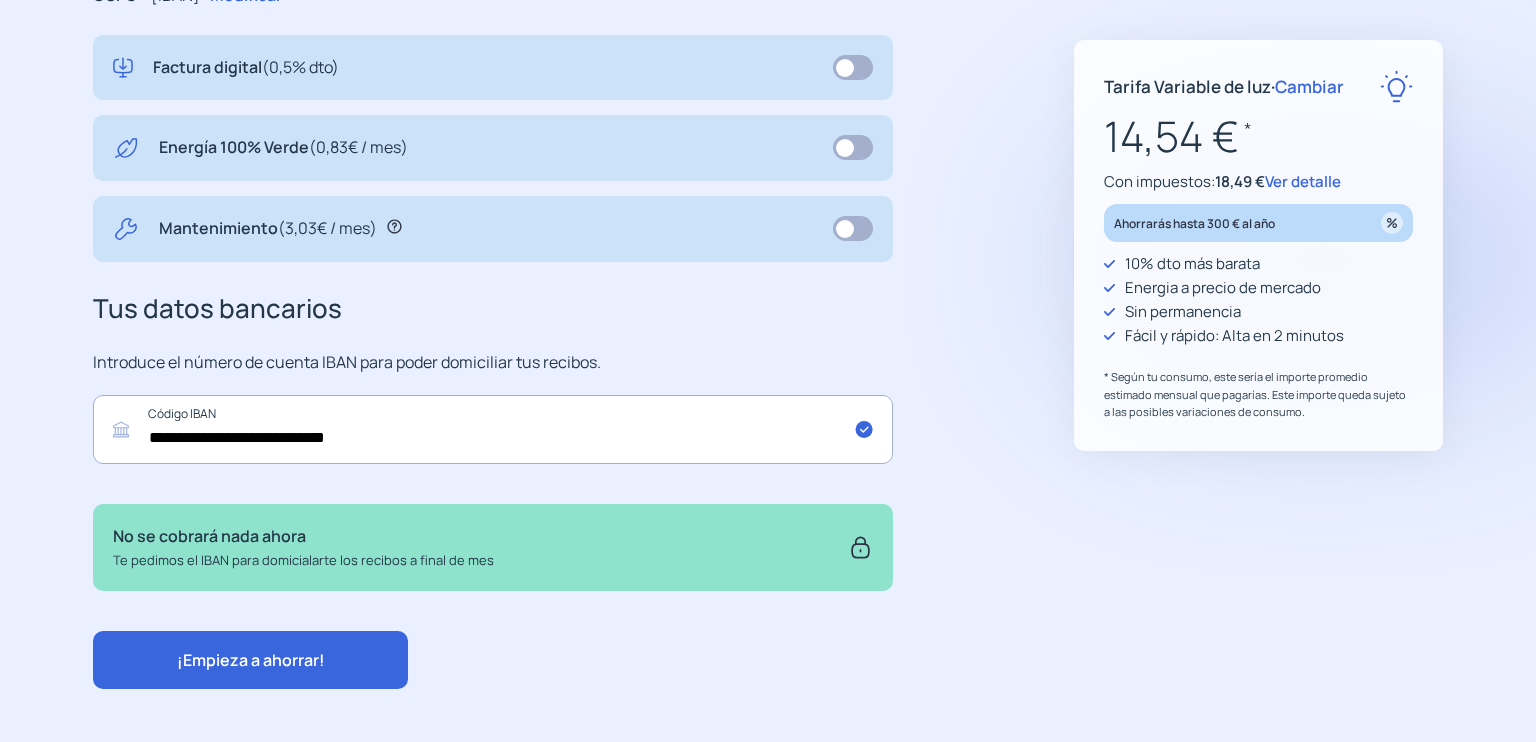 scroll, scrollTop: 734, scrollLeft: 0, axis: vertical 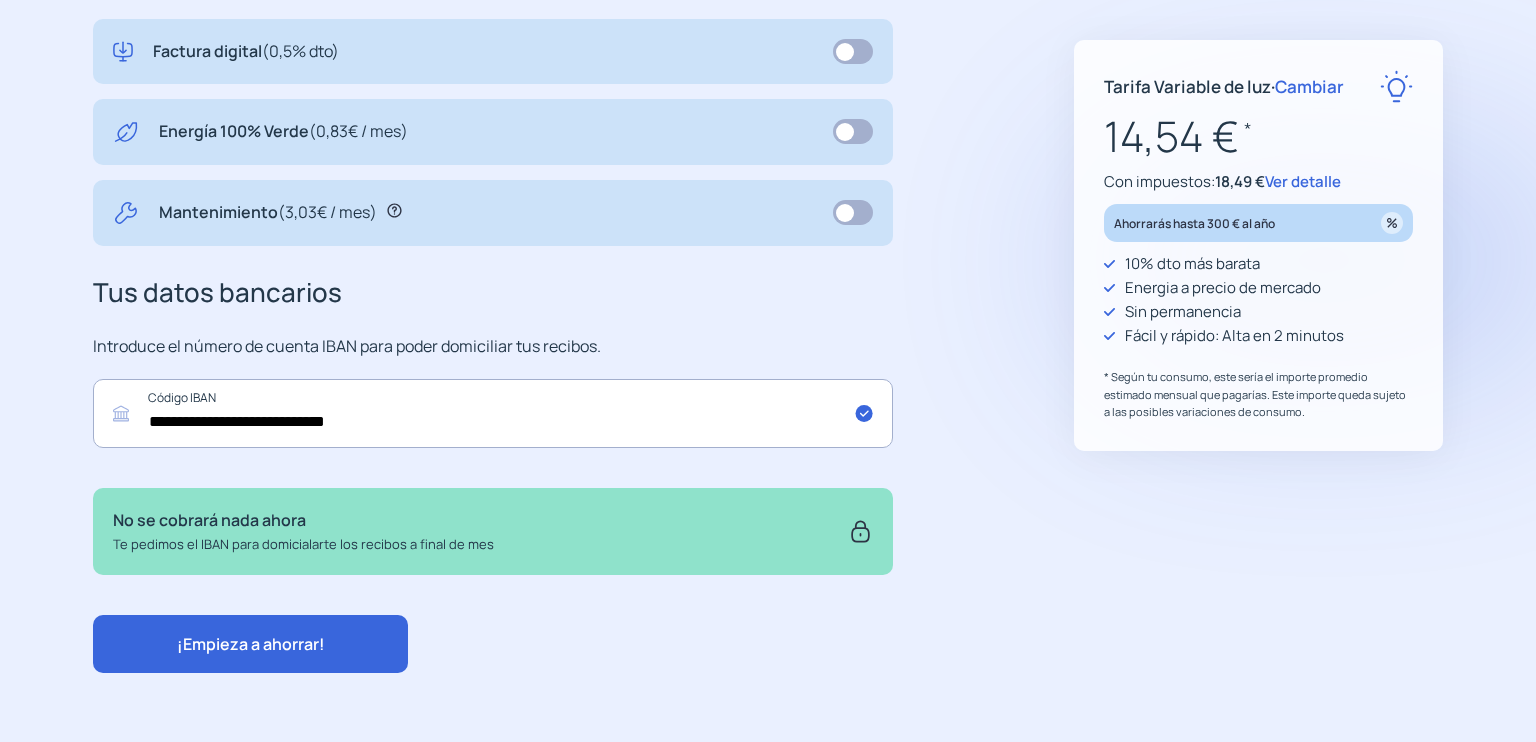 click on "¡Empieza a ahorrar!" at bounding box center (251, 644) 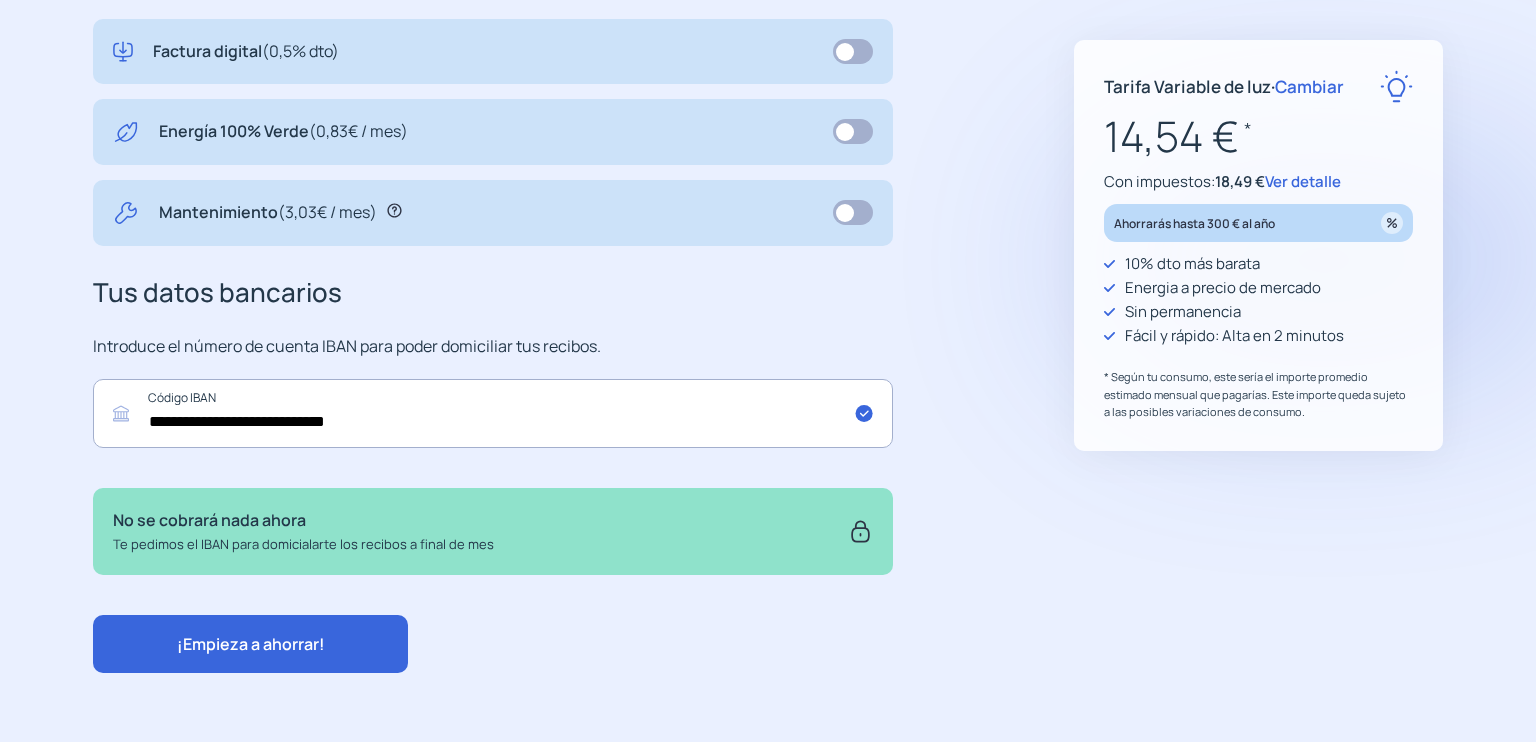 scroll, scrollTop: 0, scrollLeft: 0, axis: both 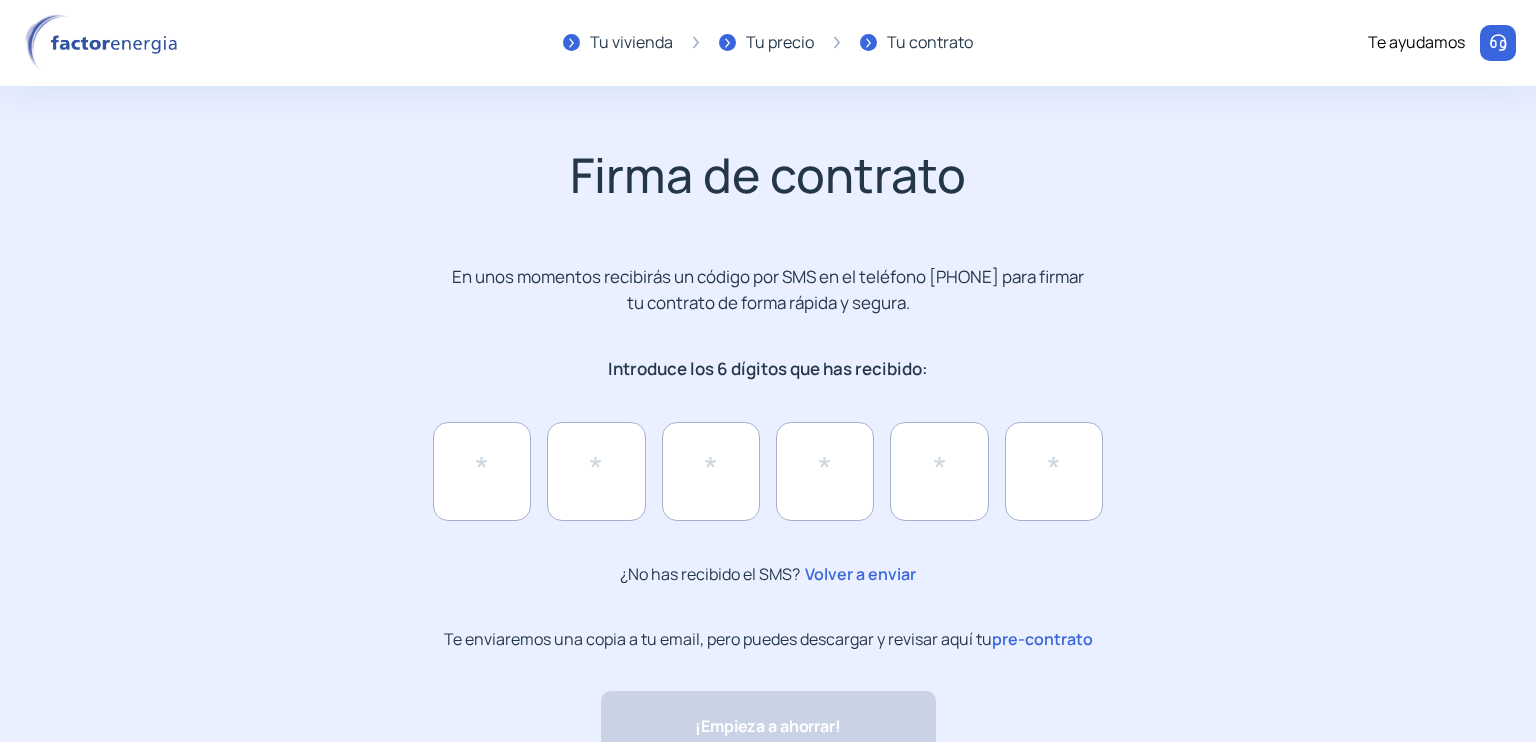 drag, startPoint x: 501, startPoint y: 475, endPoint x: 285, endPoint y: 411, distance: 225.28204 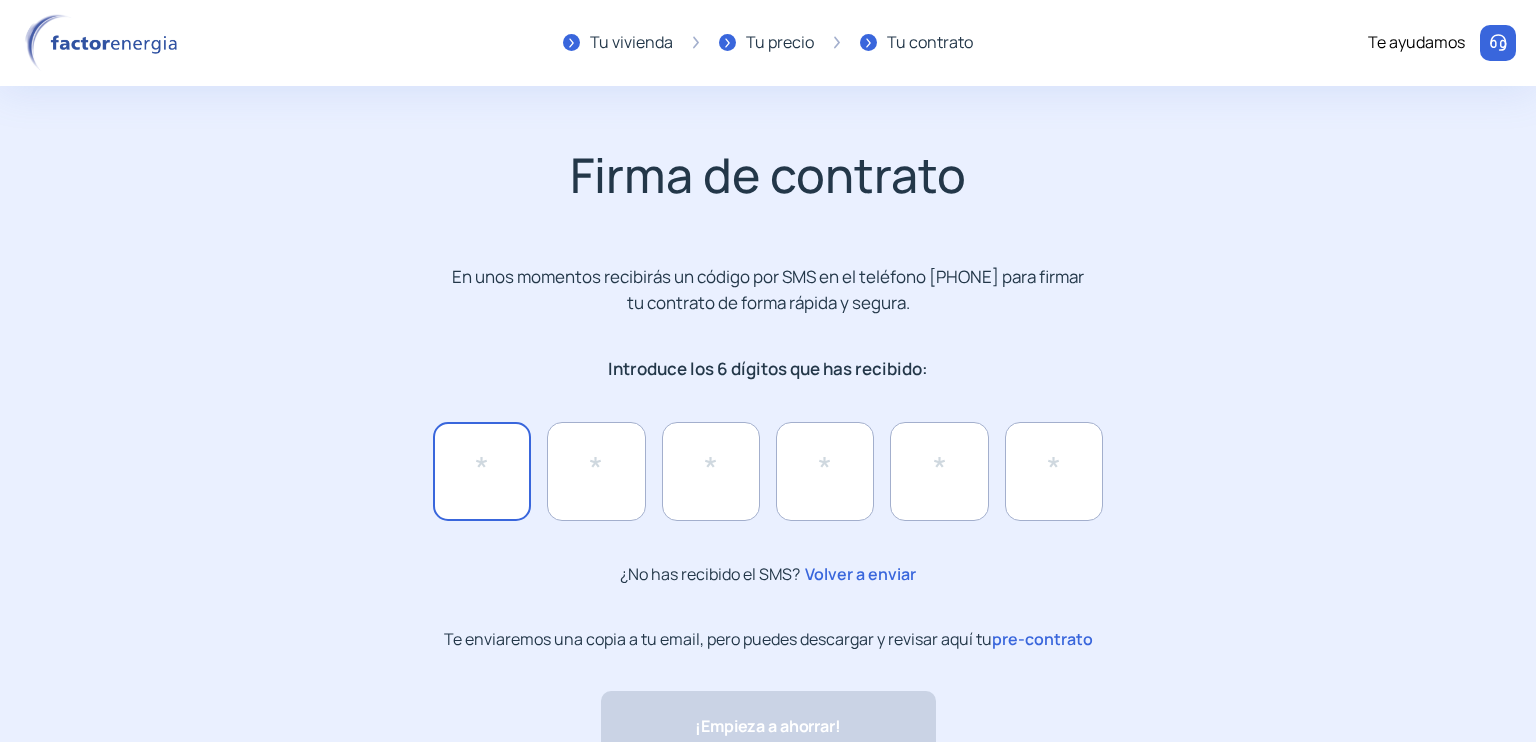 click at bounding box center [482, 471] 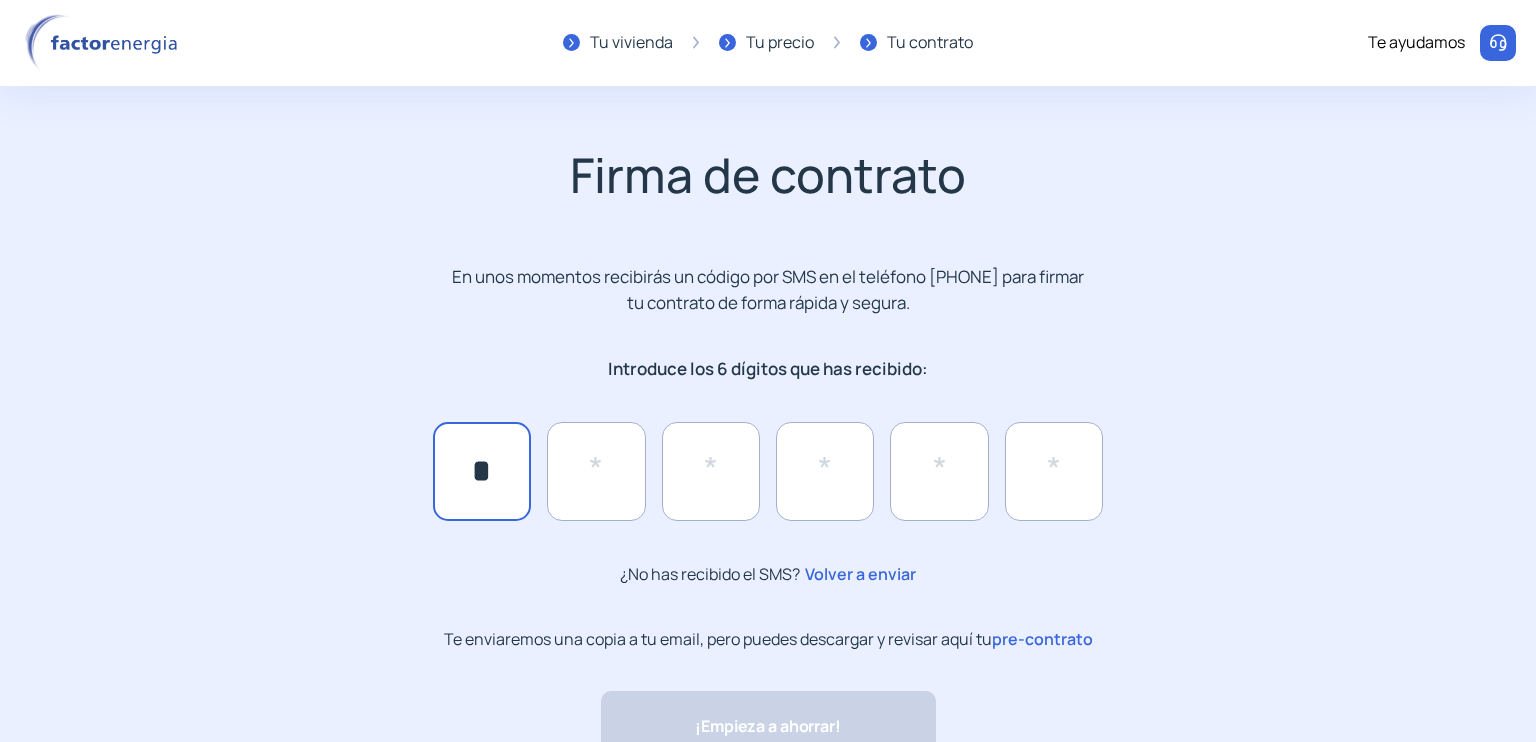 type on "*" 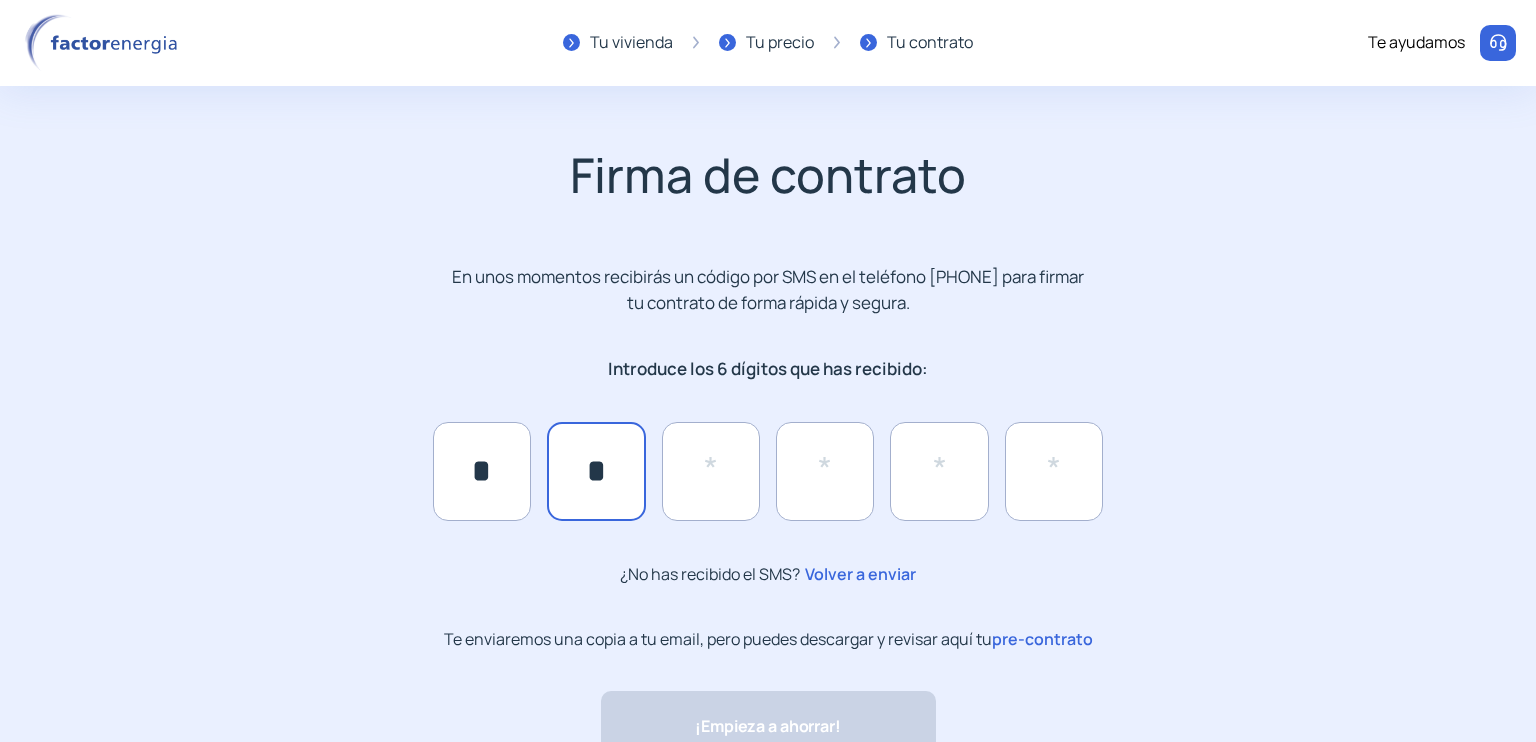type on "*" 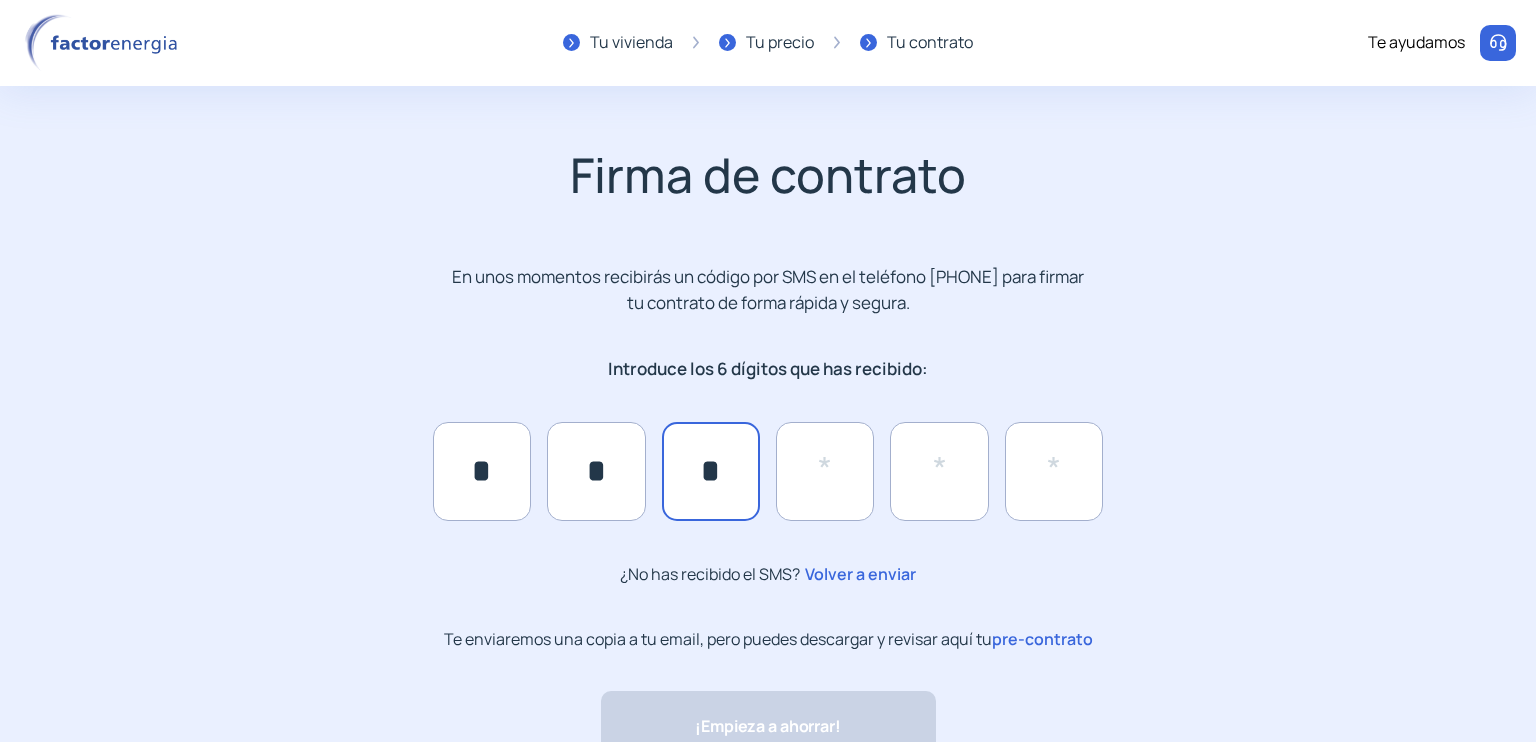 type on "*" 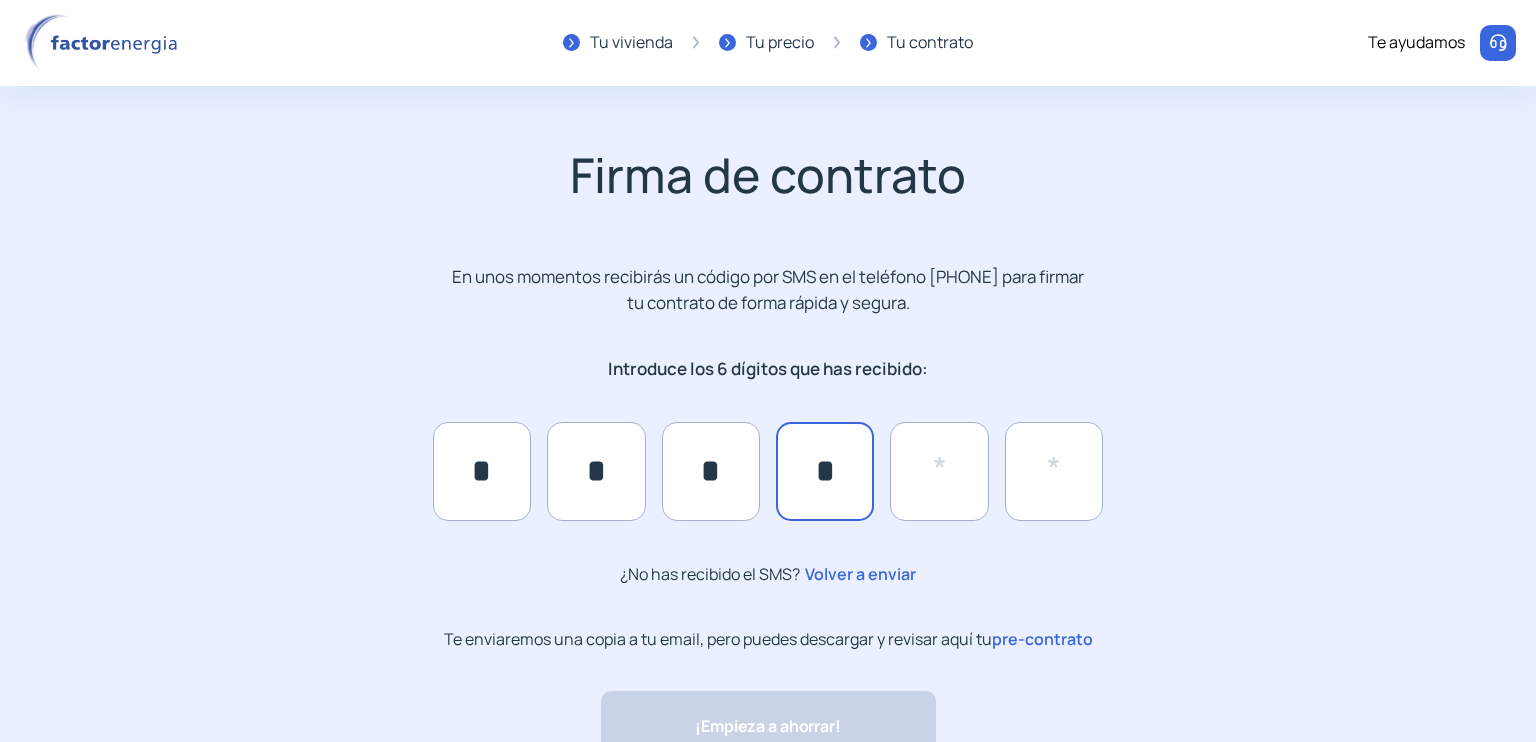 type on "*" 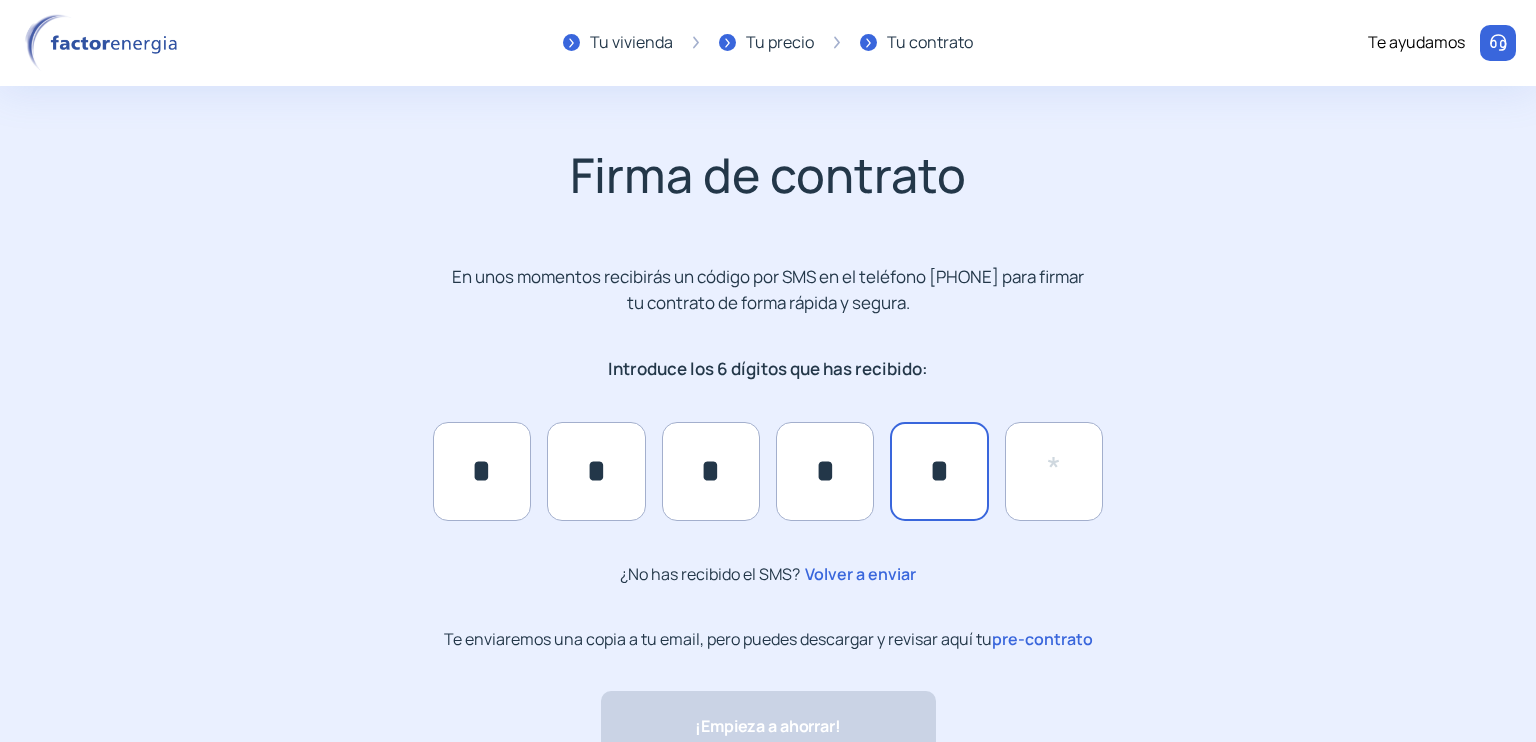type on "*" 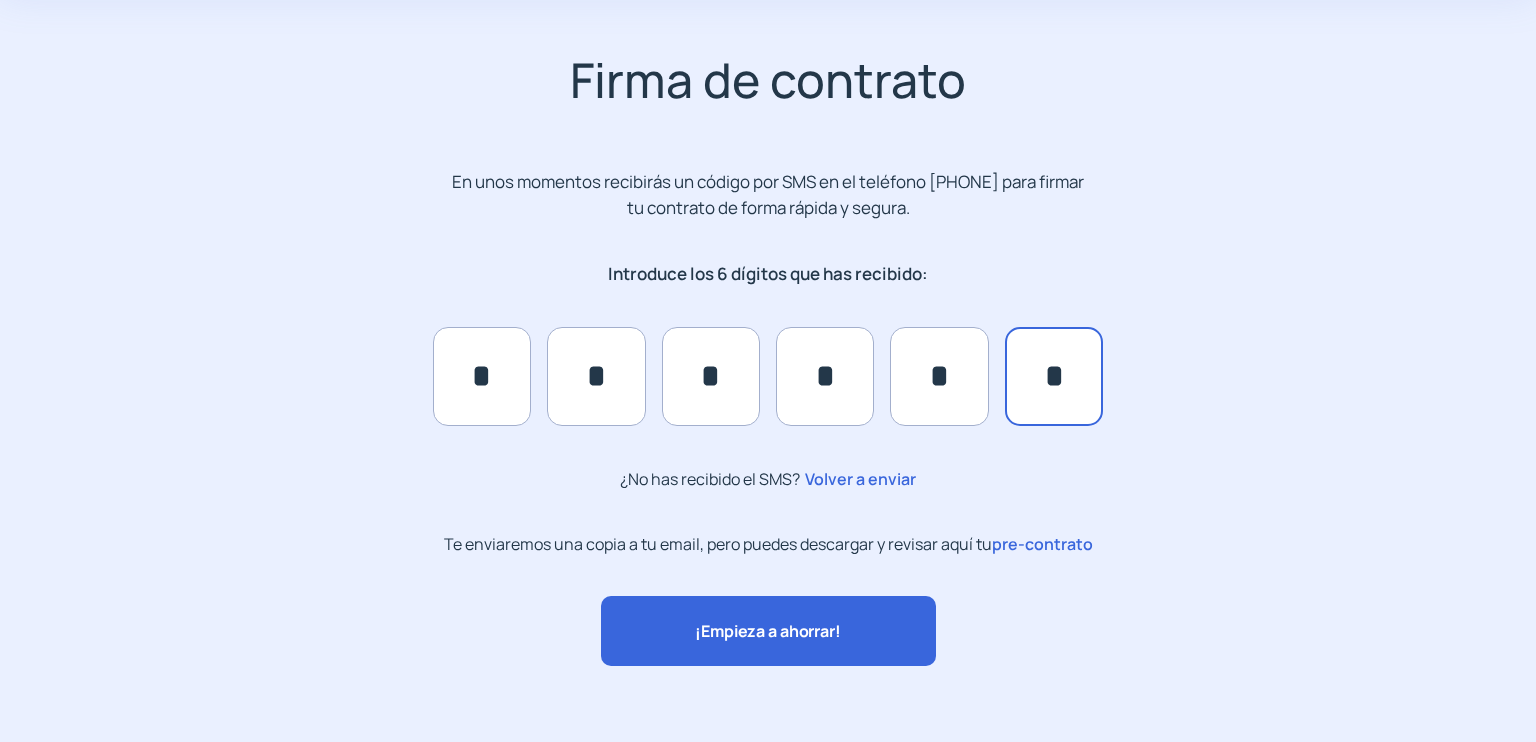 scroll, scrollTop: 96, scrollLeft: 0, axis: vertical 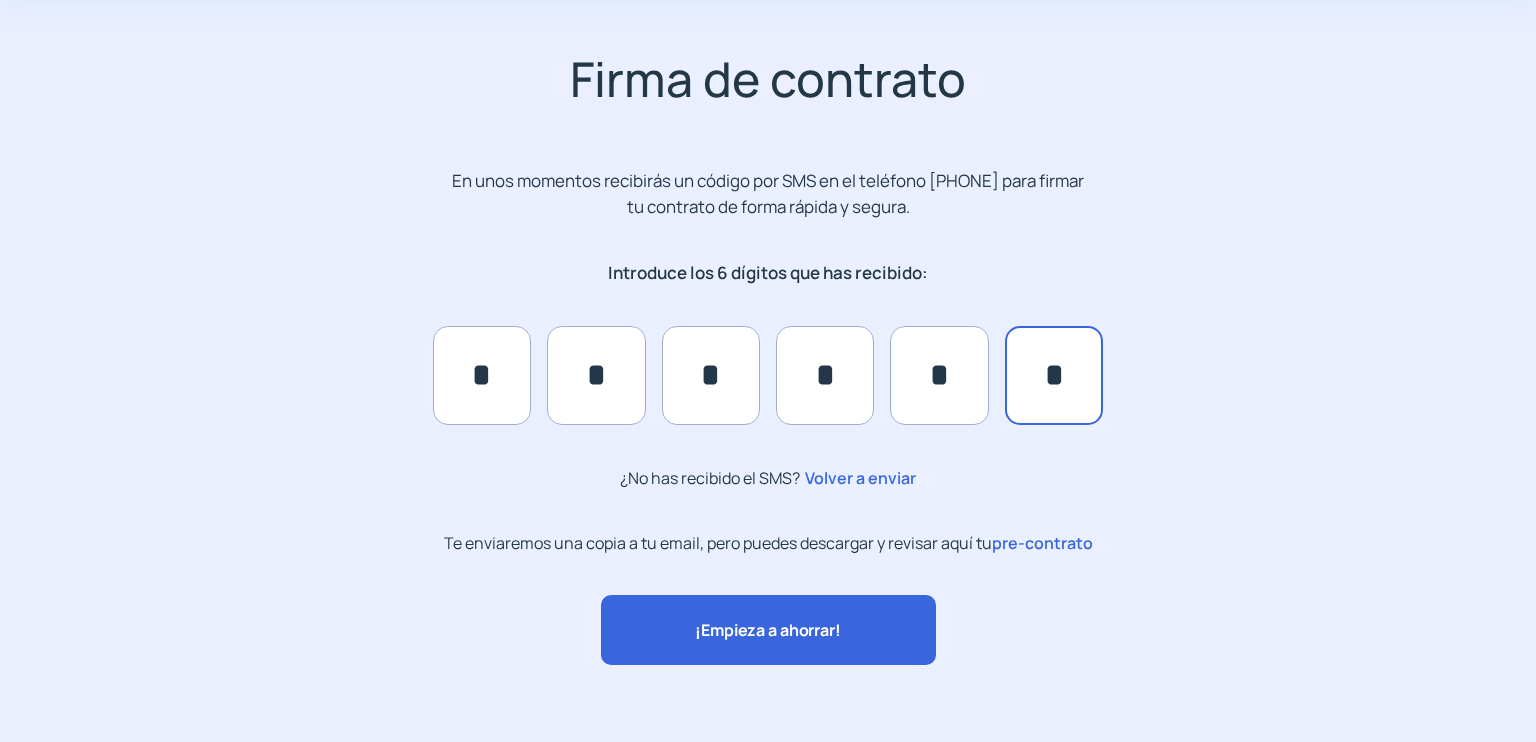 type on "*" 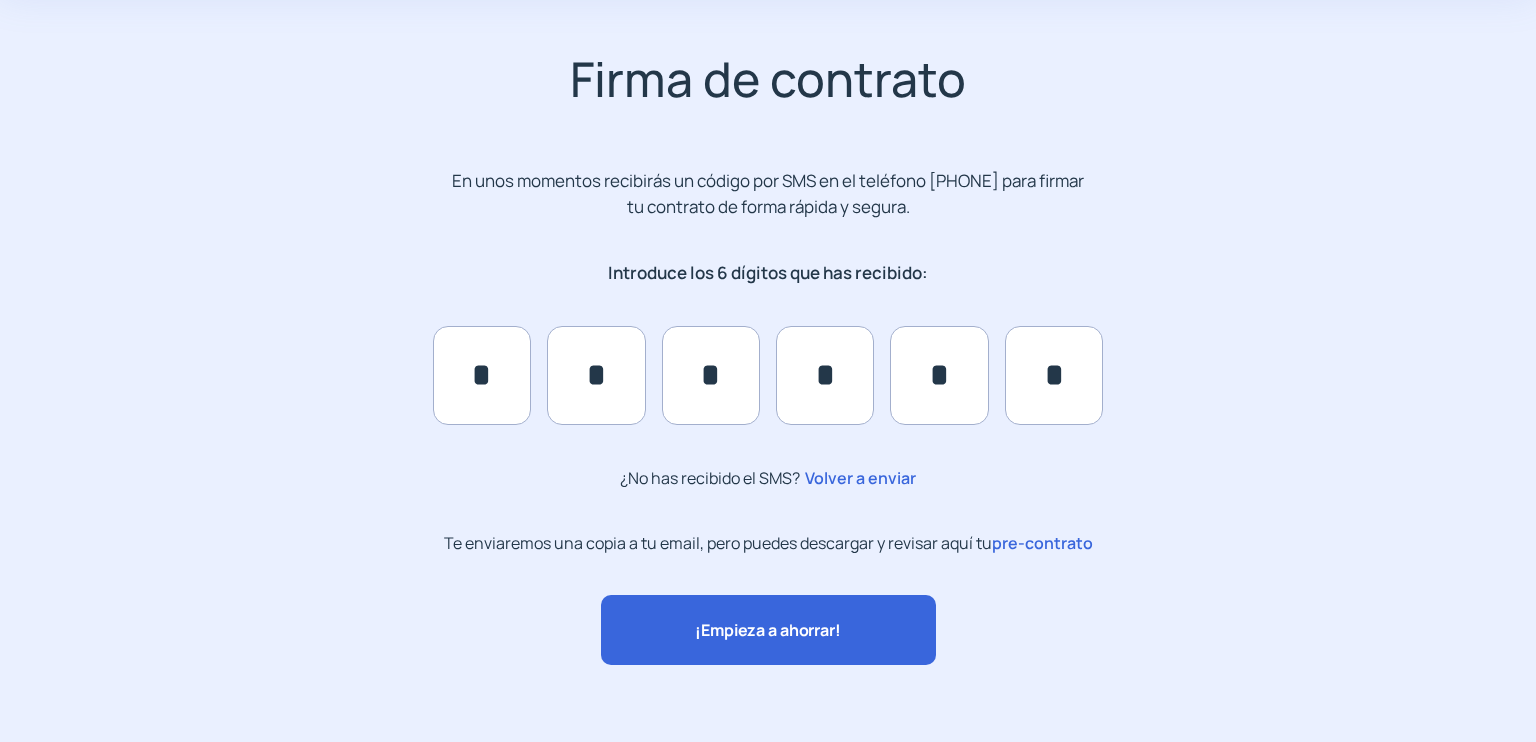 click on "¡Empieza a ahorrar!" at bounding box center (768, 630) 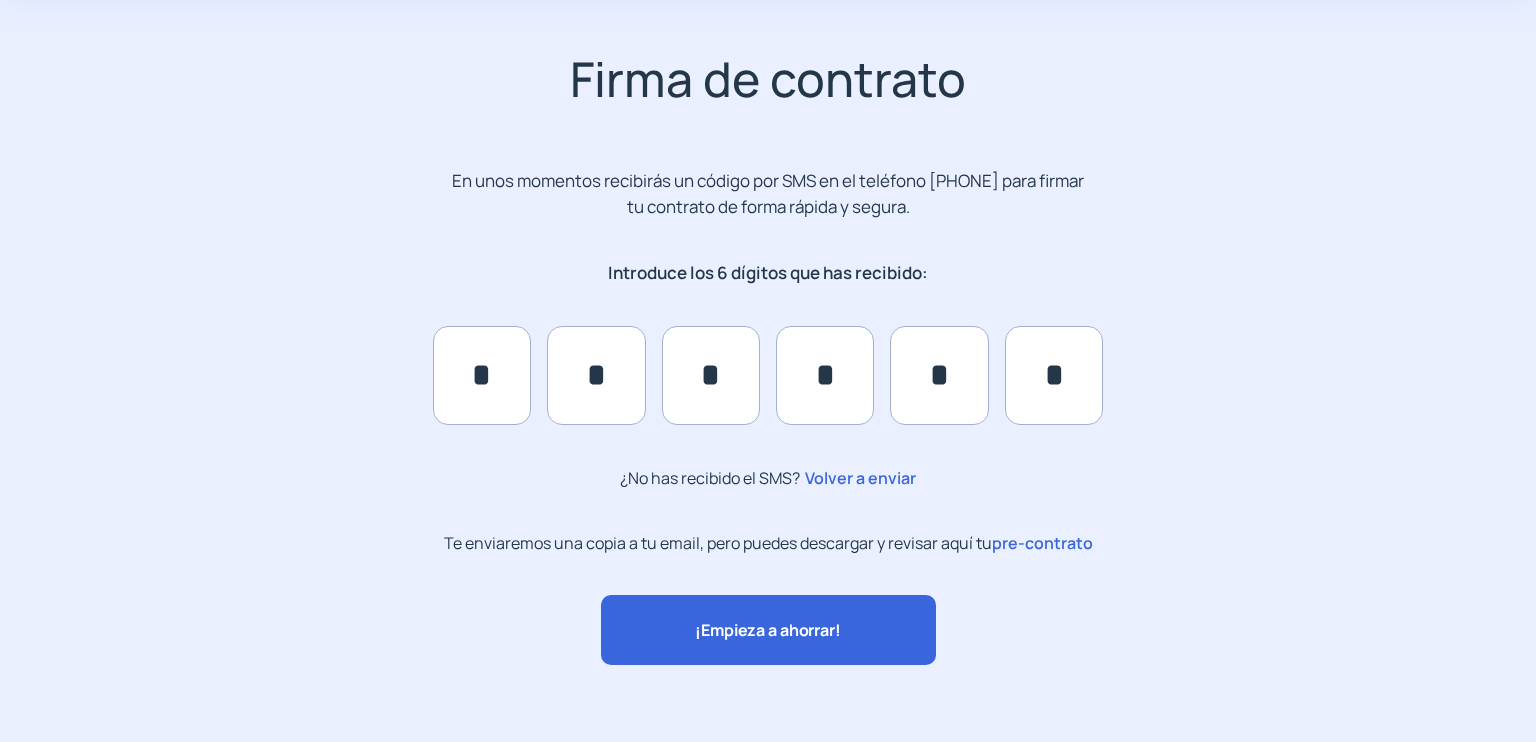scroll, scrollTop: 0, scrollLeft: 0, axis: both 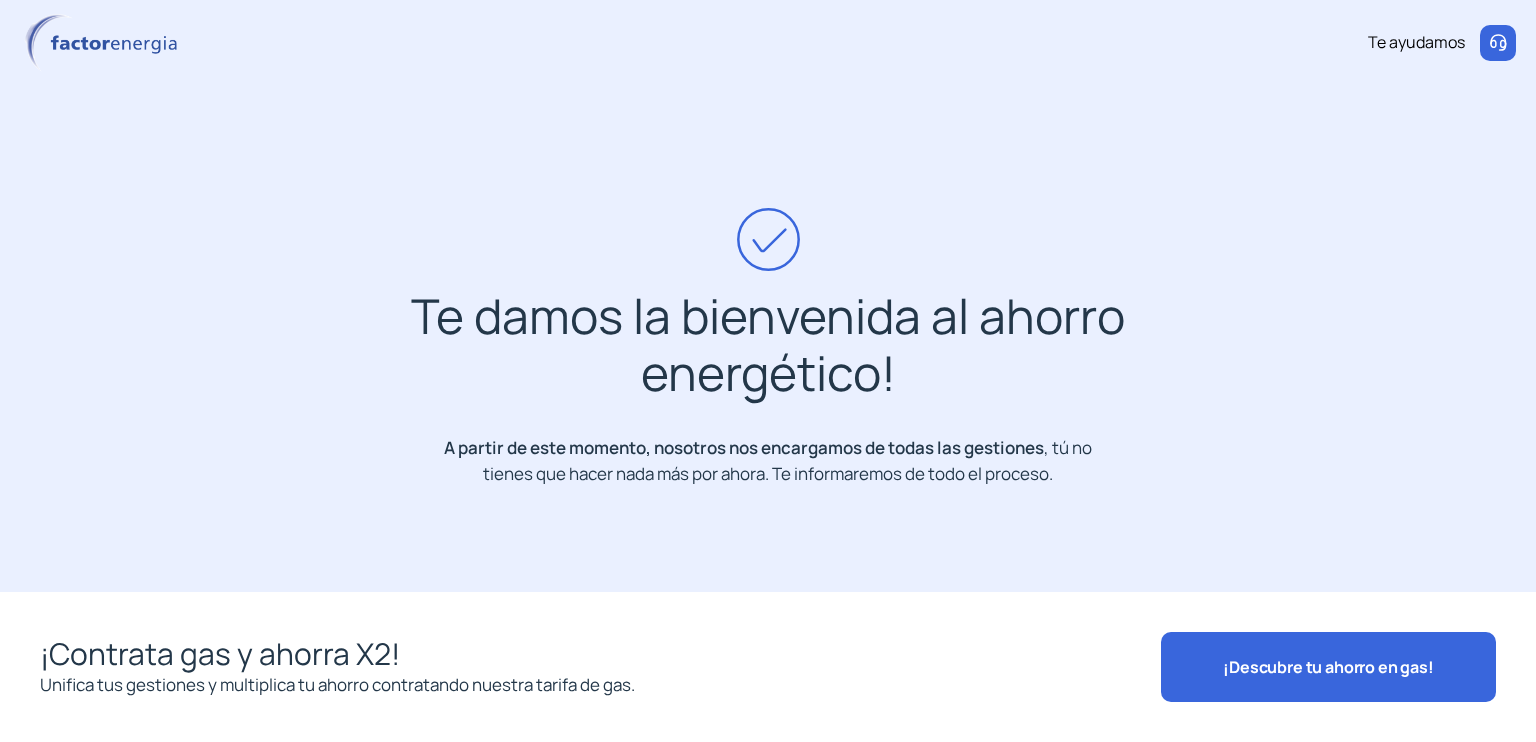 click on "¡Descubre tu ahorro en gas!" at bounding box center (1328, 667) 